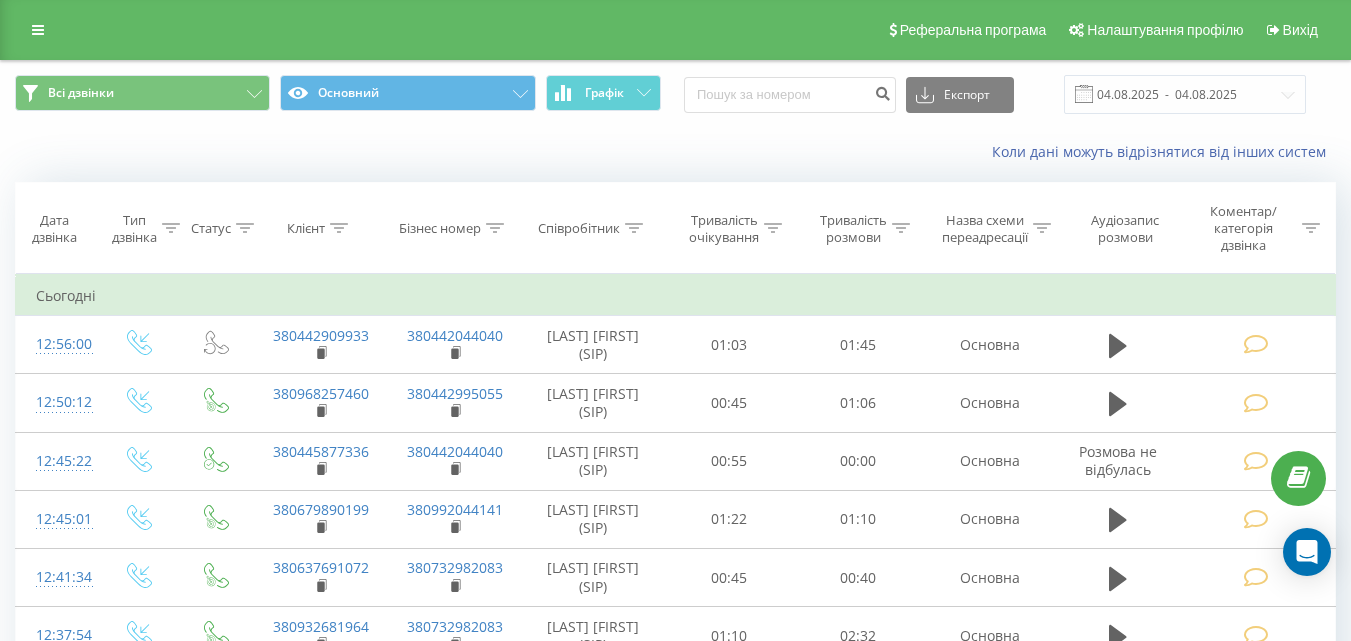 scroll, scrollTop: 0, scrollLeft: 0, axis: both 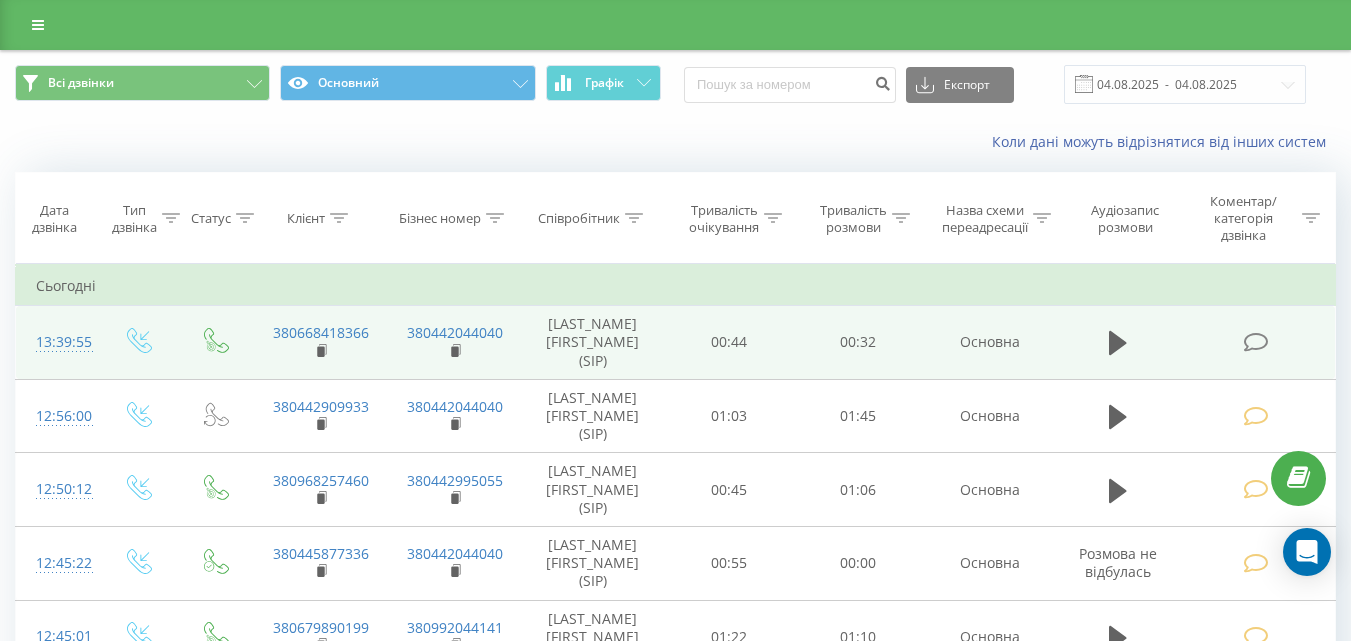click at bounding box center (1255, 342) 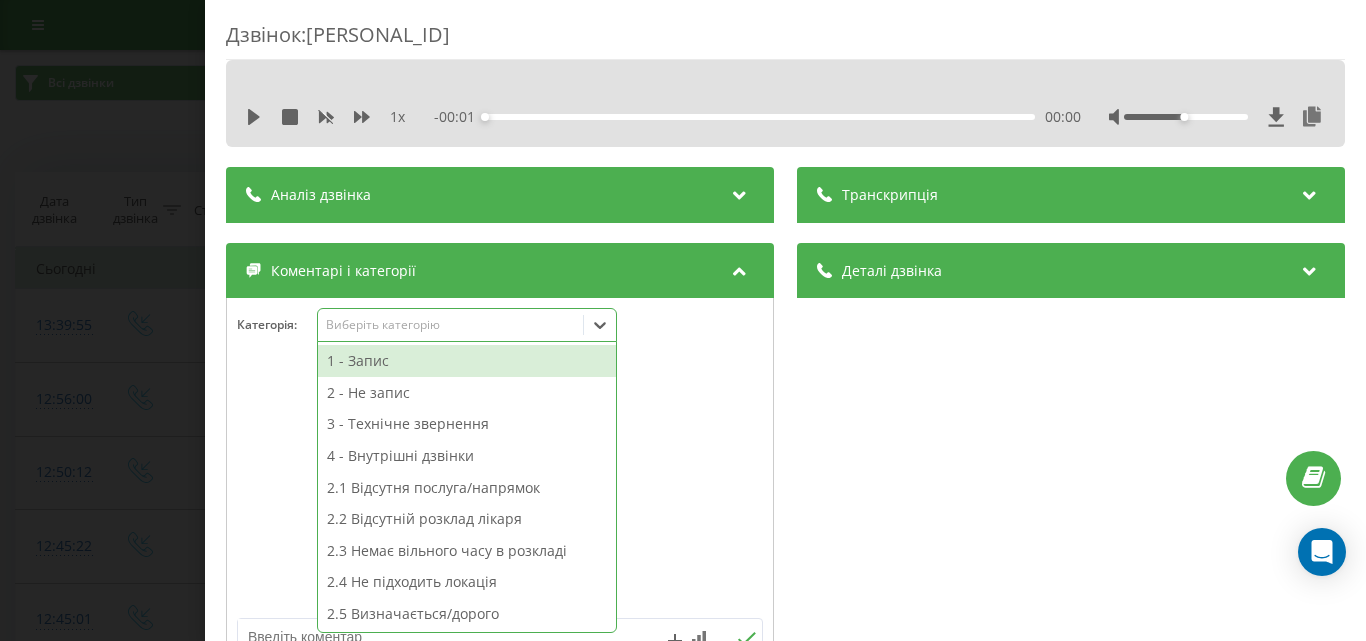 click on "Виберіть категорію" at bounding box center [450, 325] 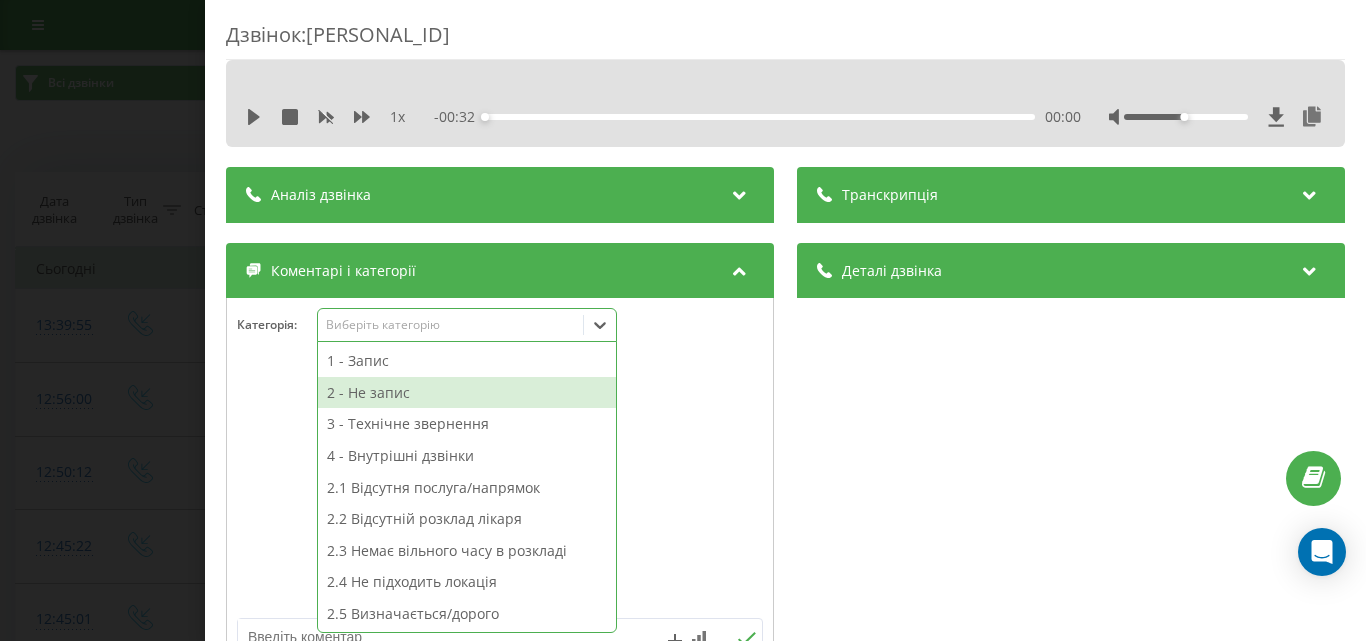 click on "2 - Не запис" at bounding box center [467, 393] 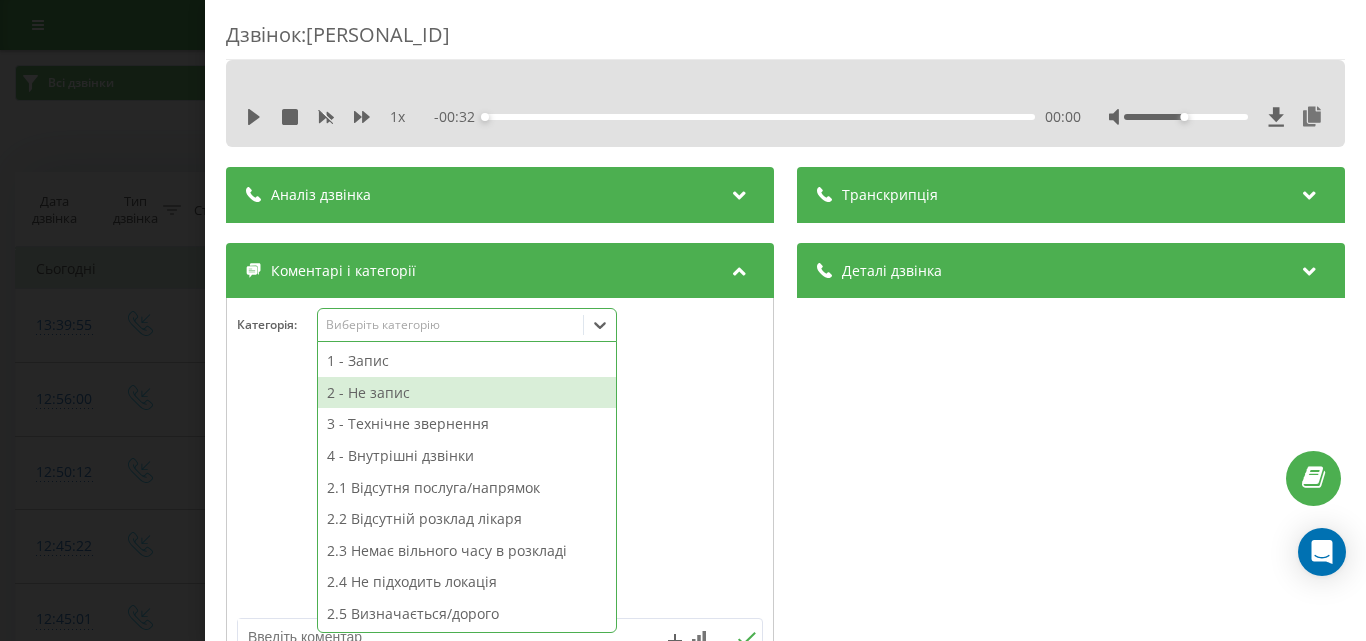 click at bounding box center [500, 488] 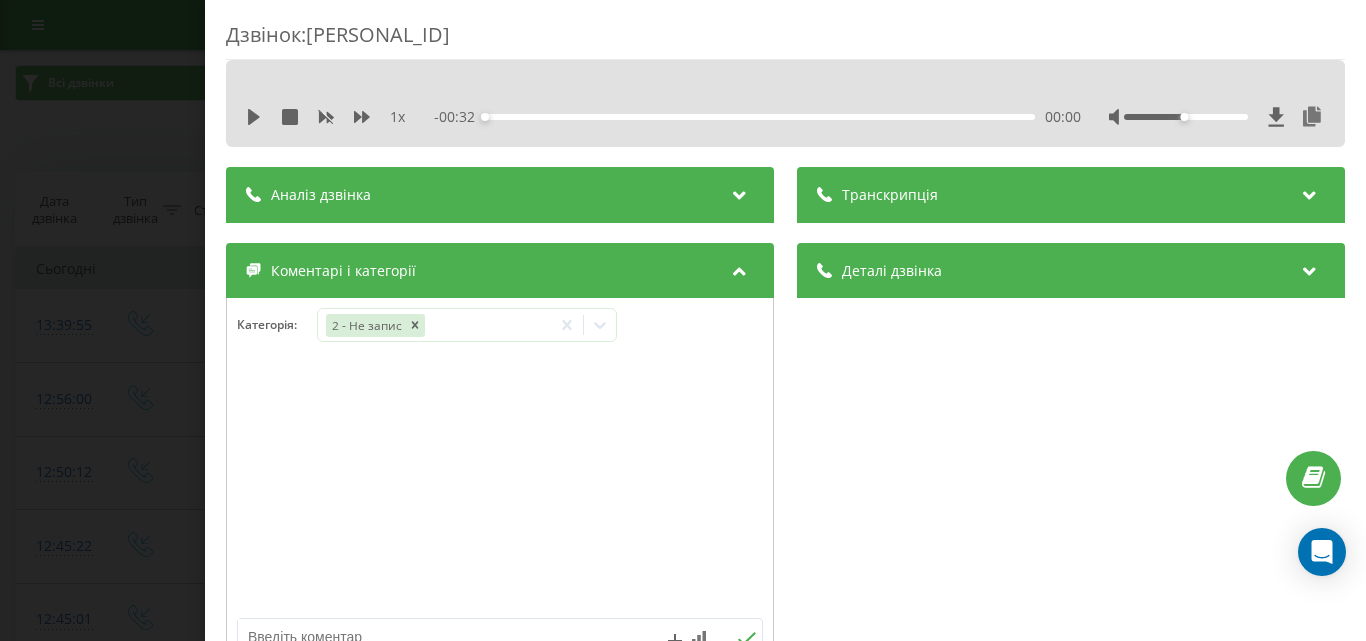 scroll, scrollTop: 300, scrollLeft: 0, axis: vertical 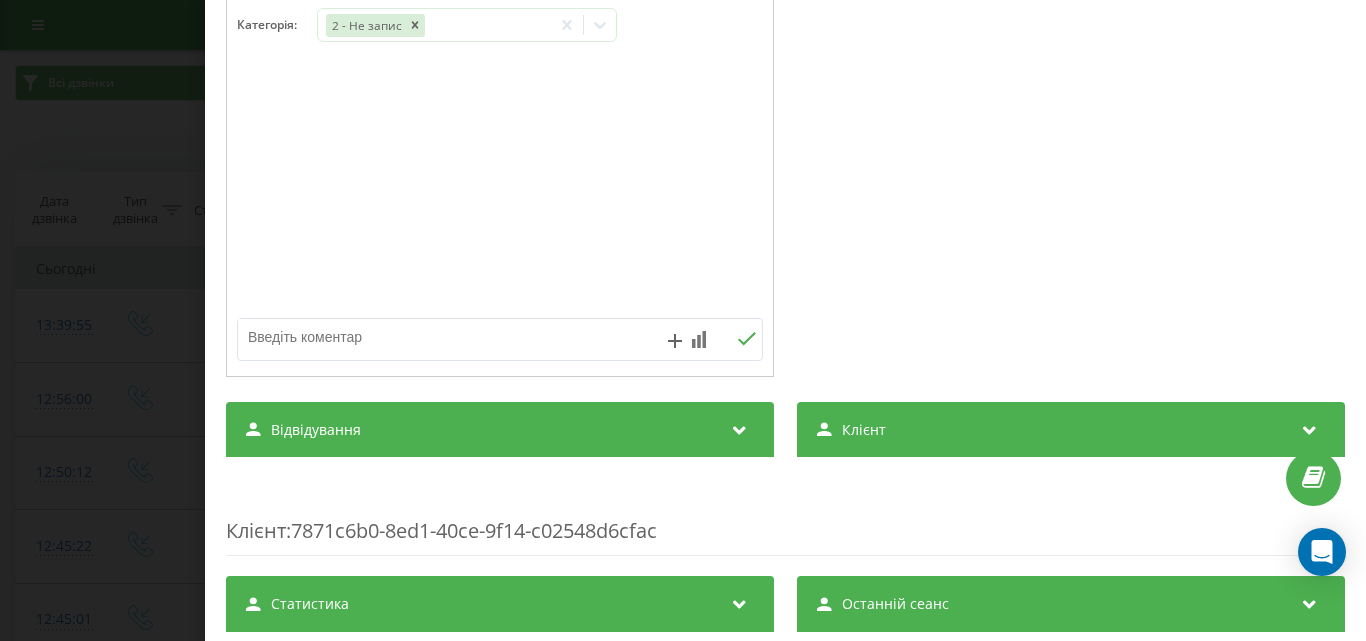 click at bounding box center [447, 337] 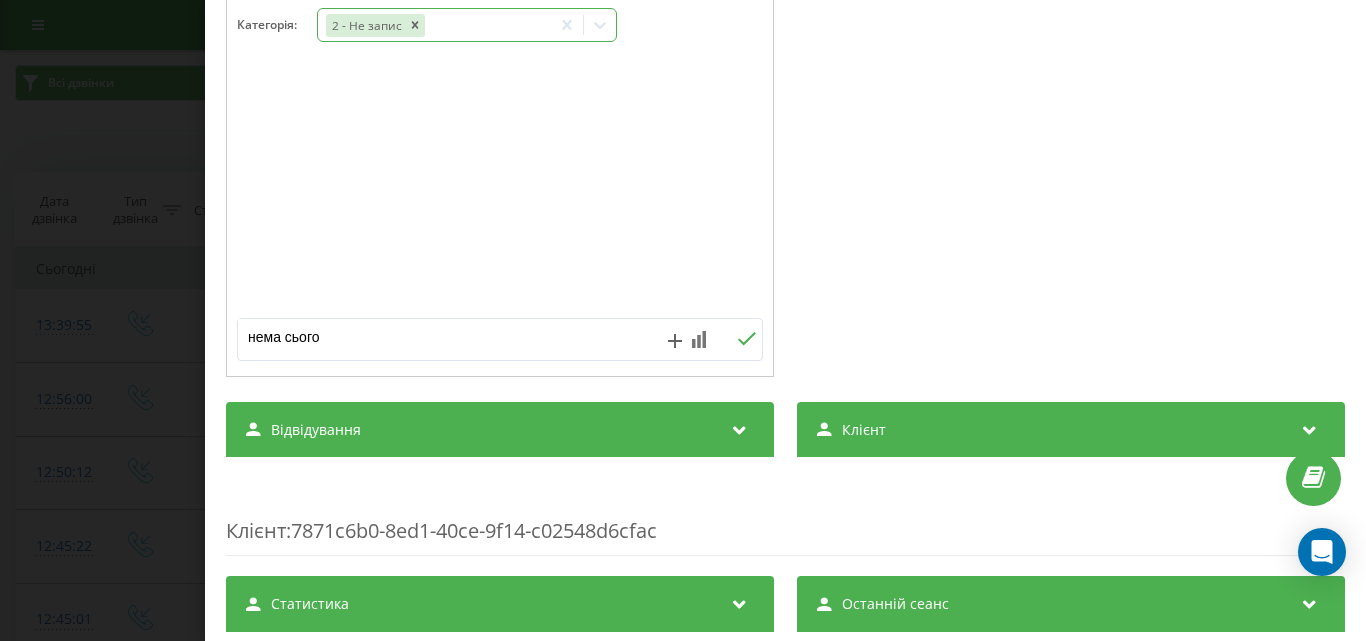 type on "нема сього" 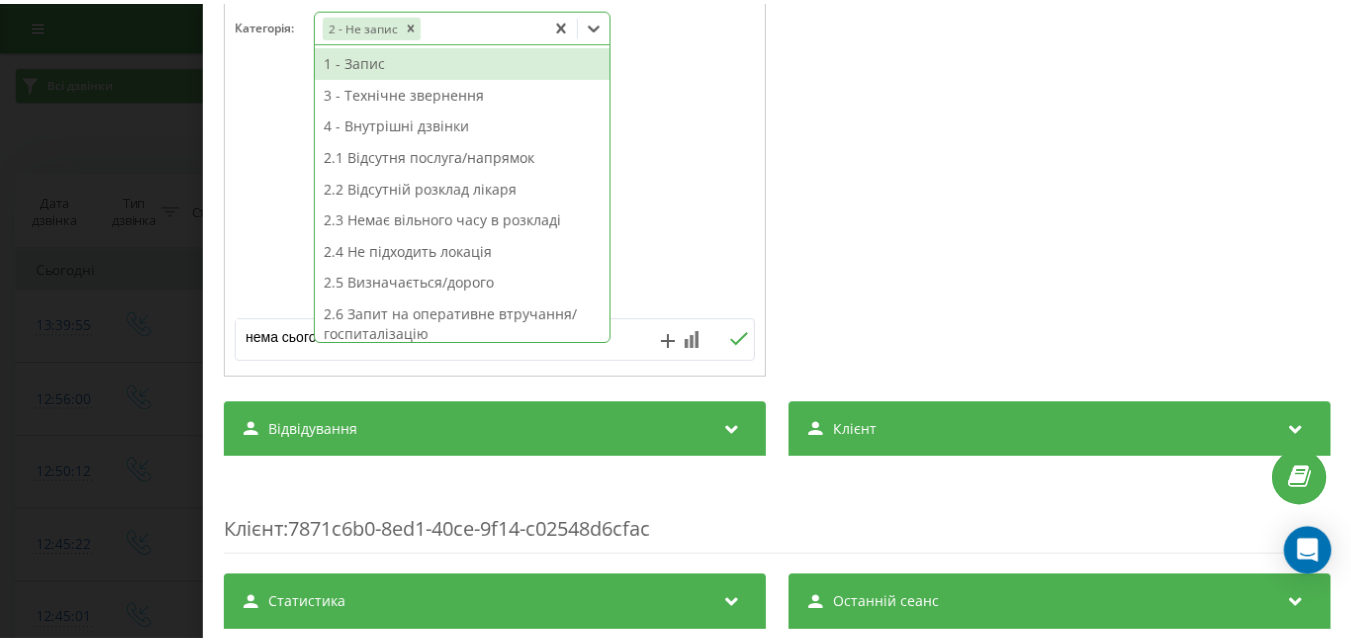 scroll, scrollTop: 0, scrollLeft: 0, axis: both 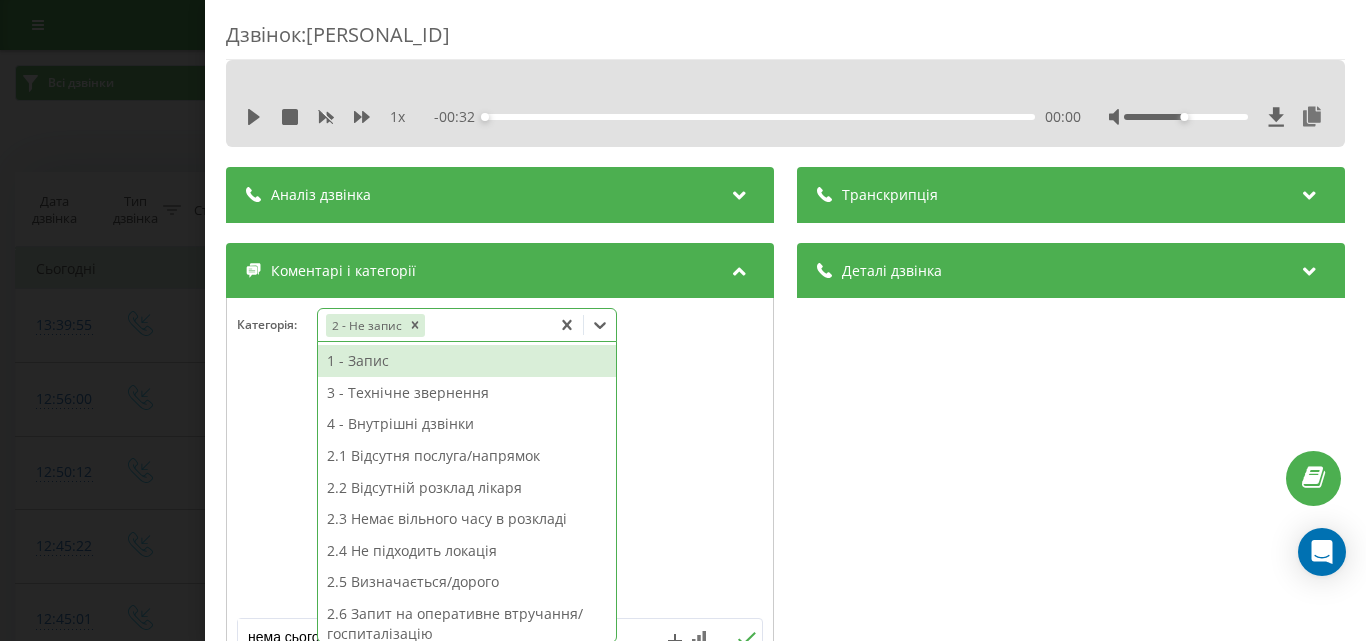 click on "Дзвінок :  ua5_-1754303995.10827631" at bounding box center [785, 40] 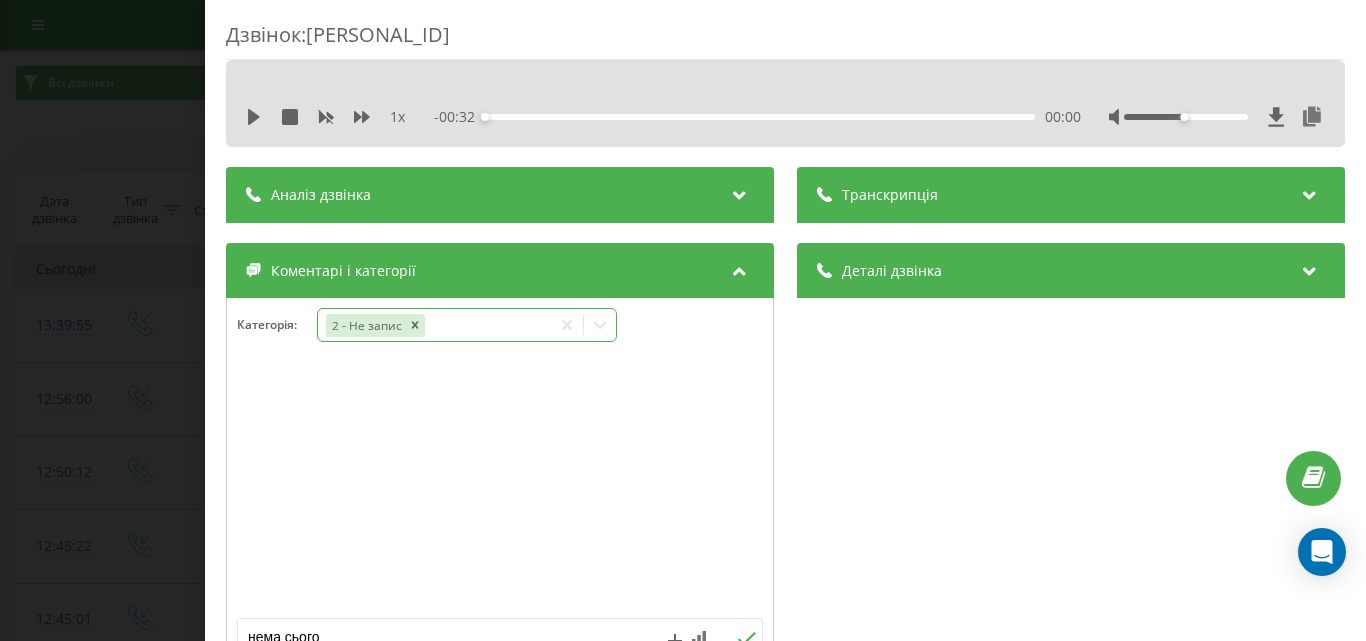 click 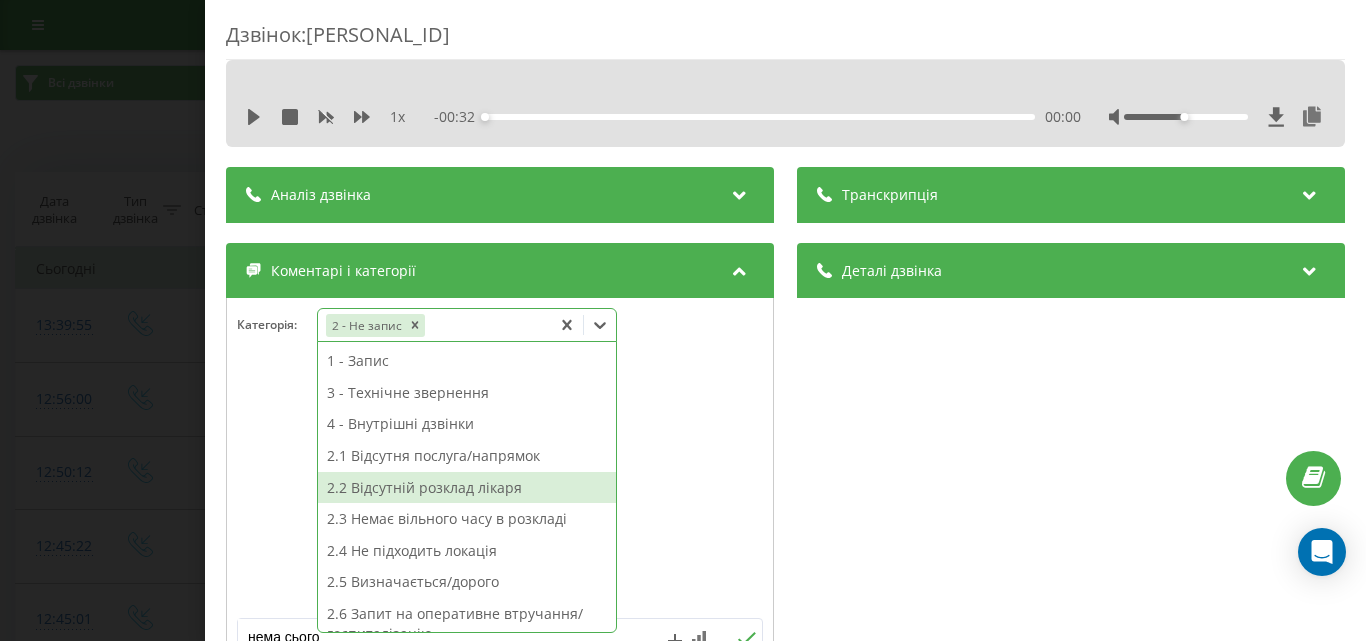 click on "2.2 Відсутній розклад лікаря" at bounding box center [467, 488] 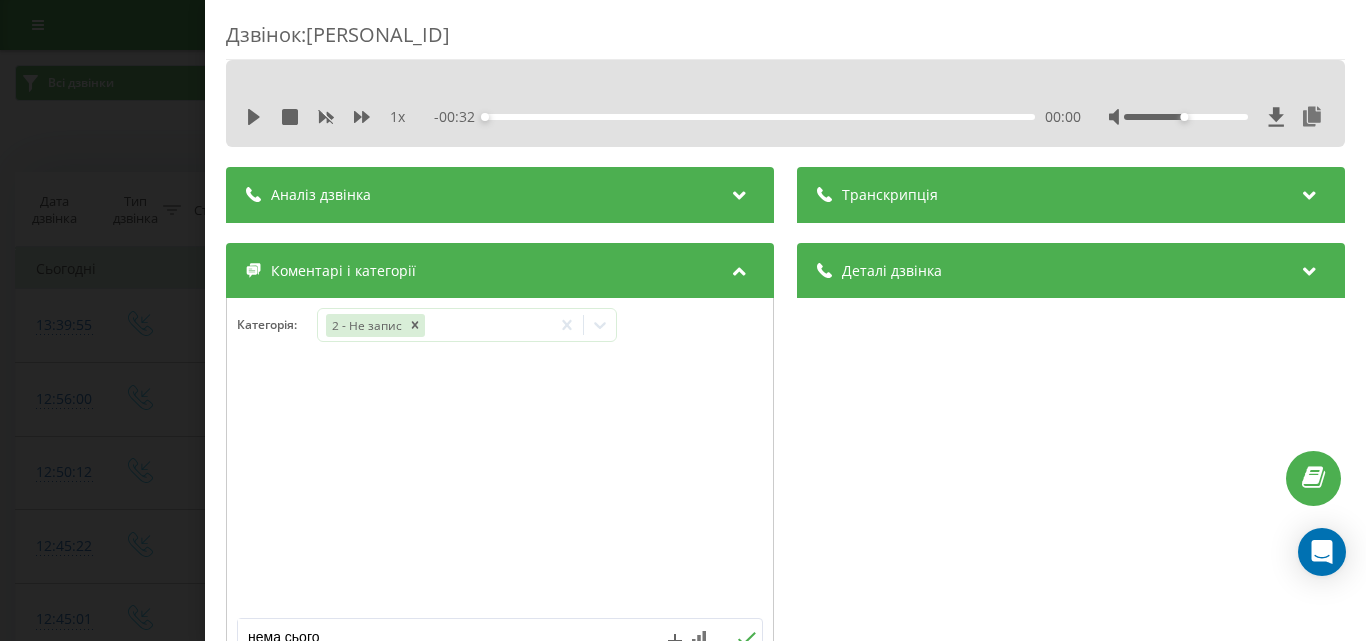drag, startPoint x: 230, startPoint y: 433, endPoint x: 202, endPoint y: 446, distance: 30.870699 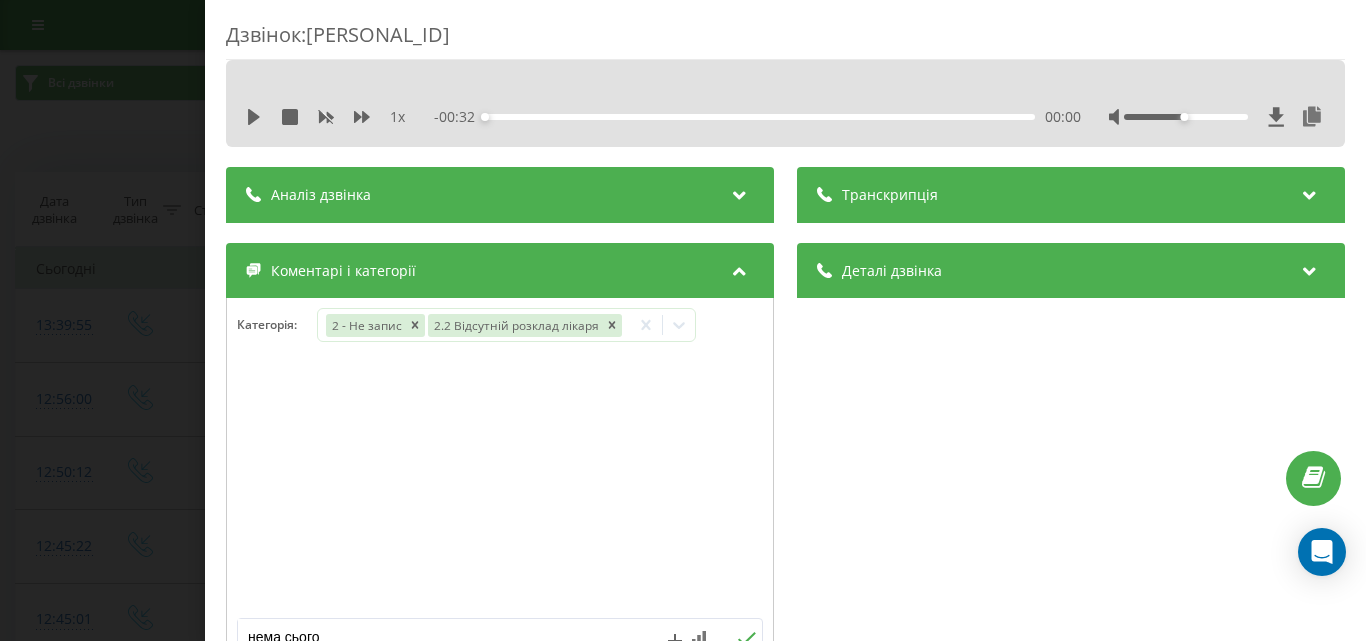 click on "Дзвінок :  ua5_-1754303995.10827631   1 x  - 00:32 00:00   00:00   Транскрипція Для AI-аналізу майбутніх дзвінків  налаштуйте та активуйте профіль на сторінці . Якщо профіль вже є і дзвінок відповідає його умовам, оновіть сторінку через 10 хвилин - AI аналізує поточний дзвінок. Аналіз дзвінка Для AI-аналізу майбутніх дзвінків  налаштуйте та активуйте профіль на сторінці . Якщо профіль вже є і дзвінок відповідає його умовам, оновіть сторінку через 10 хвилин - AI аналізує поточний дзвінок. Деталі дзвінка Загальне Дата дзвінка 2025-08-04 13:39:55 Тип дзвінка Вхідний Статус дзвінка Цільовий 380668418366 :" at bounding box center [683, 320] 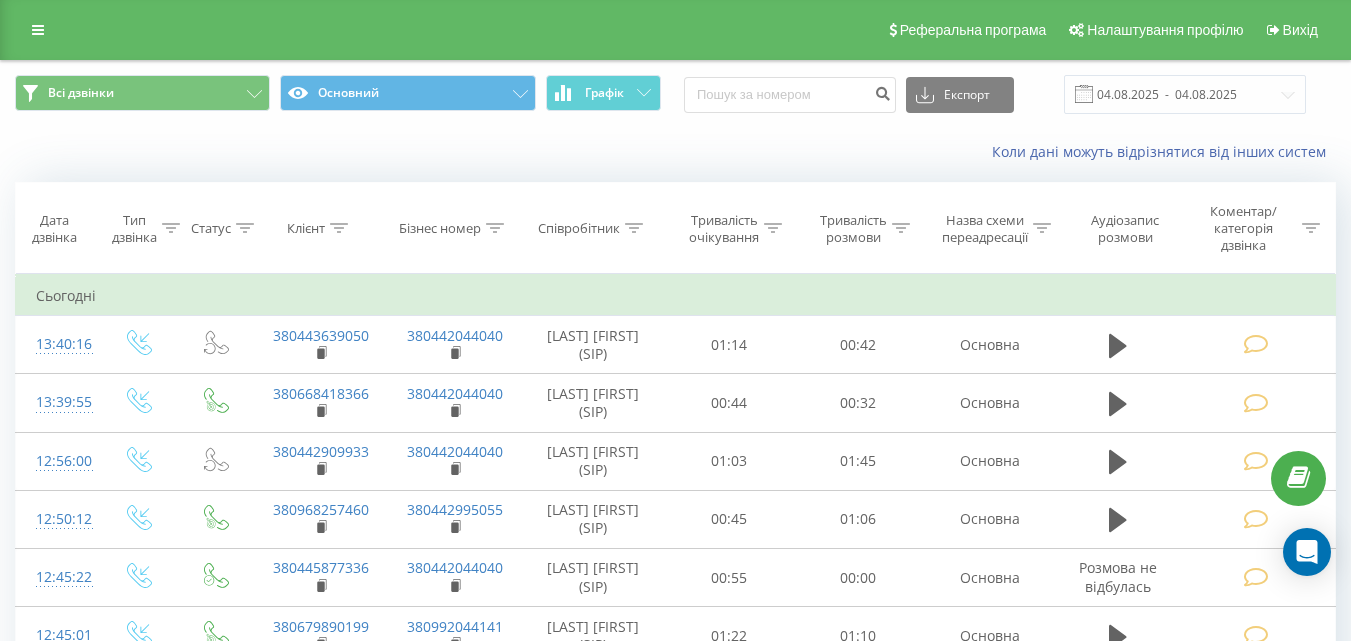 scroll, scrollTop: 0, scrollLeft: 0, axis: both 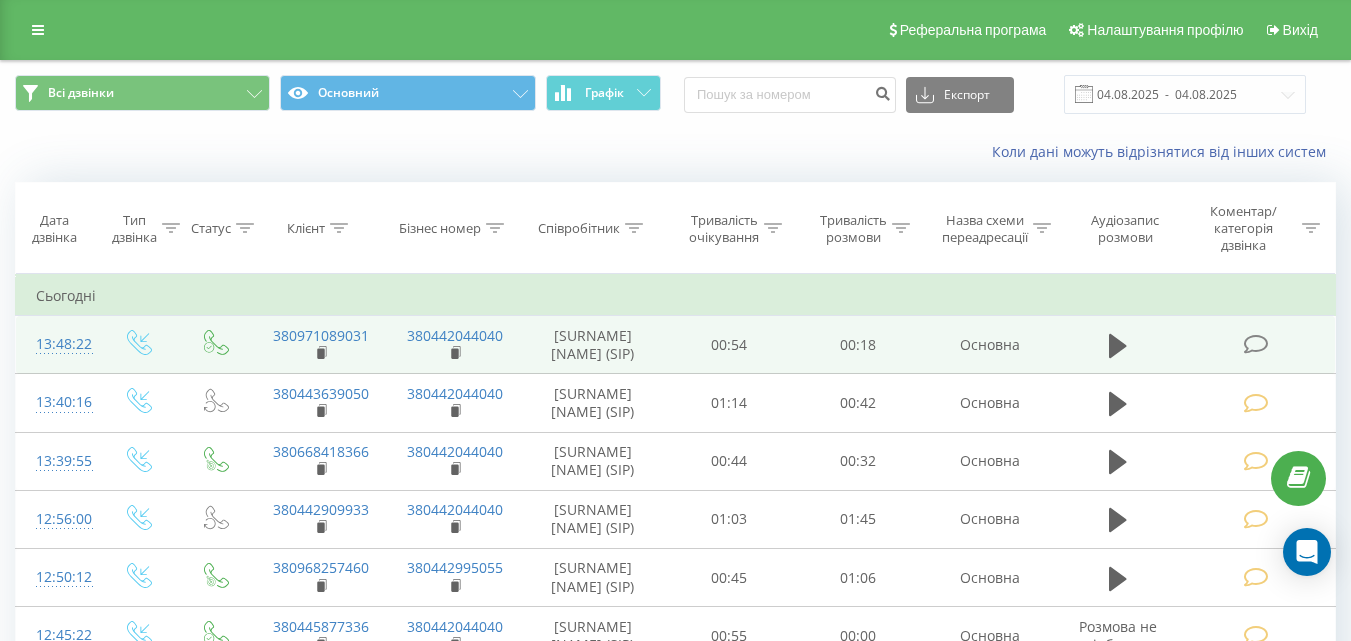 click at bounding box center [1257, 343] 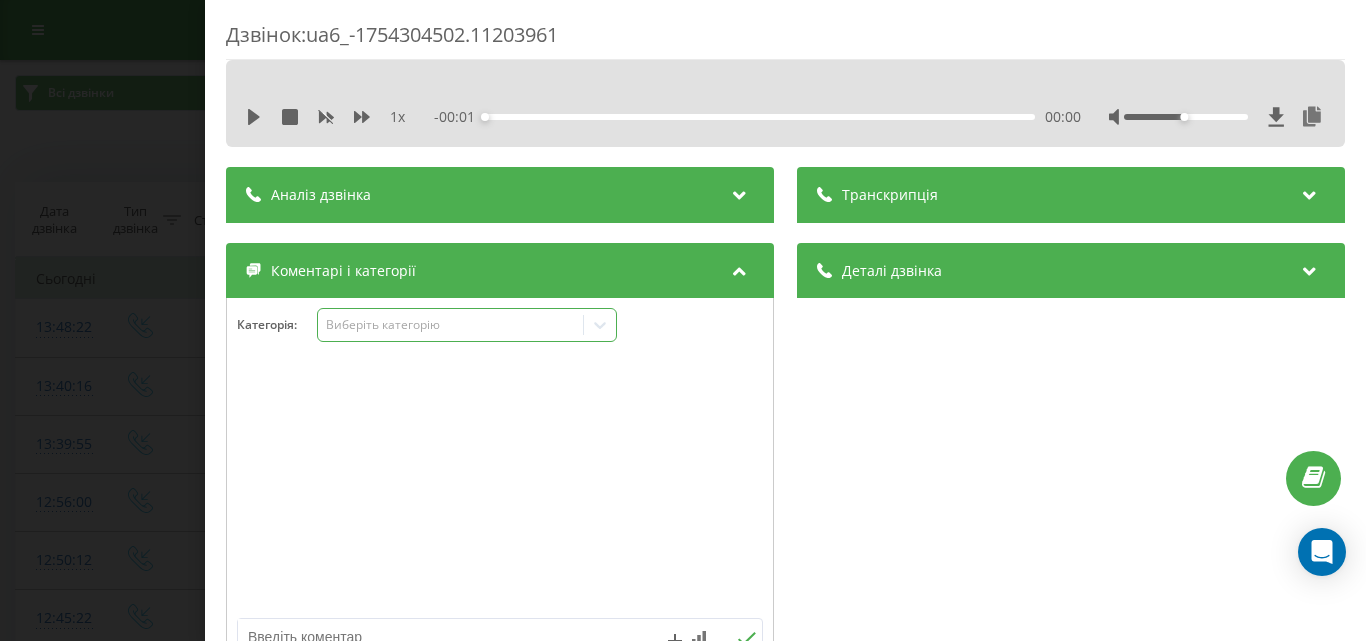 click on "Виберіть категорію" at bounding box center [450, 325] 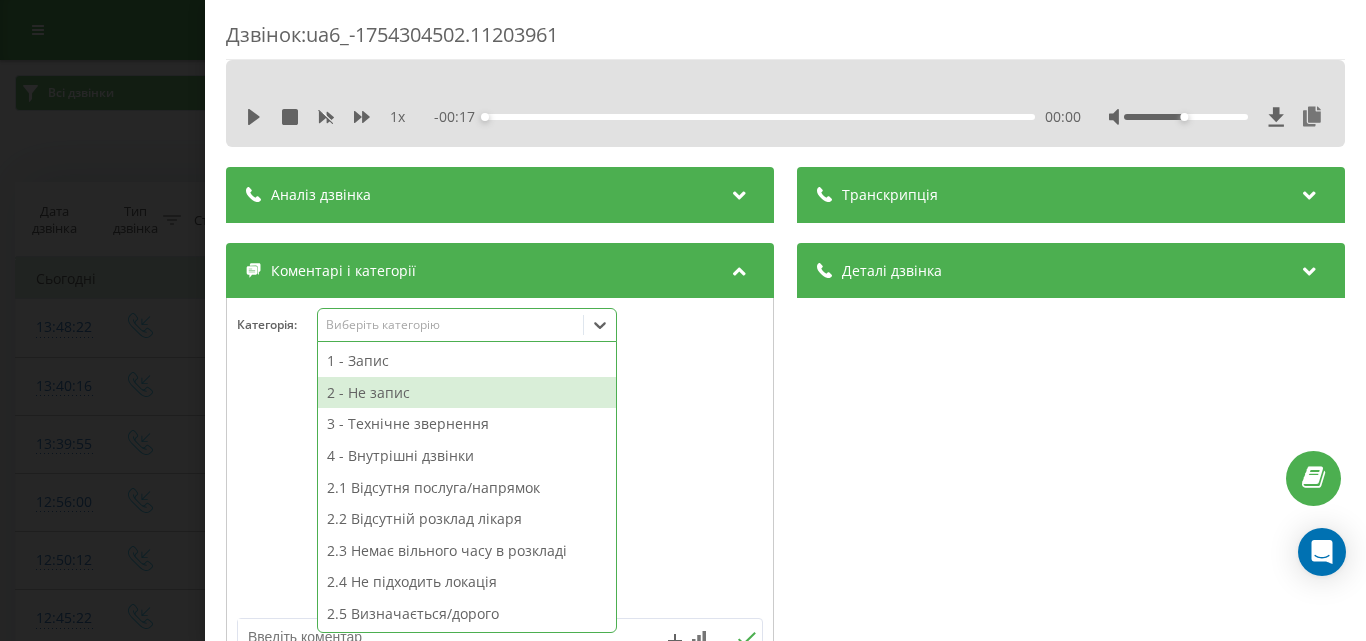 click on "2 - Не запис" at bounding box center (467, 393) 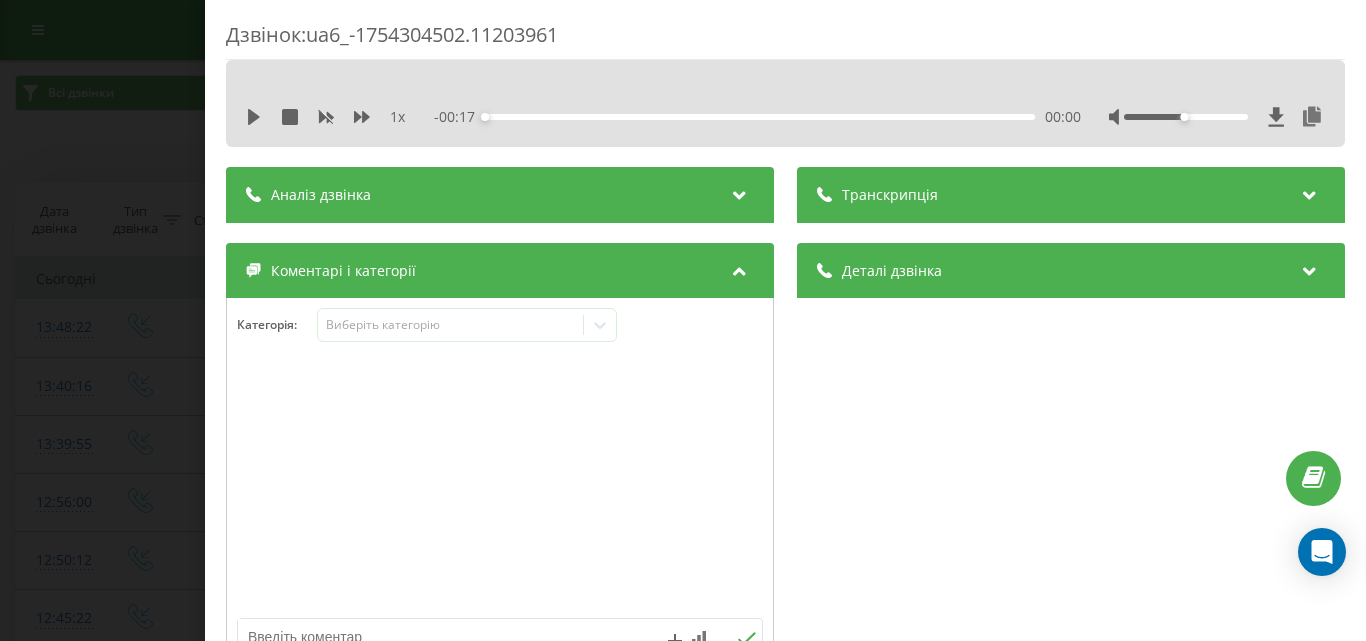 click at bounding box center (500, 488) 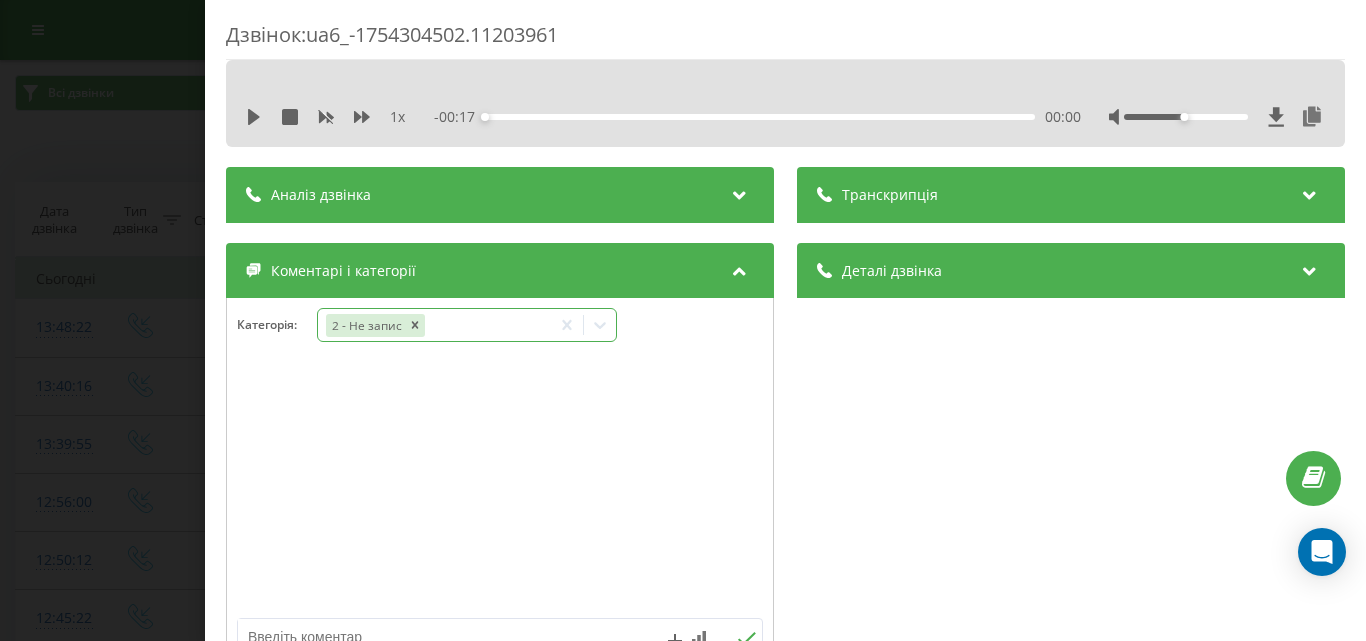 click 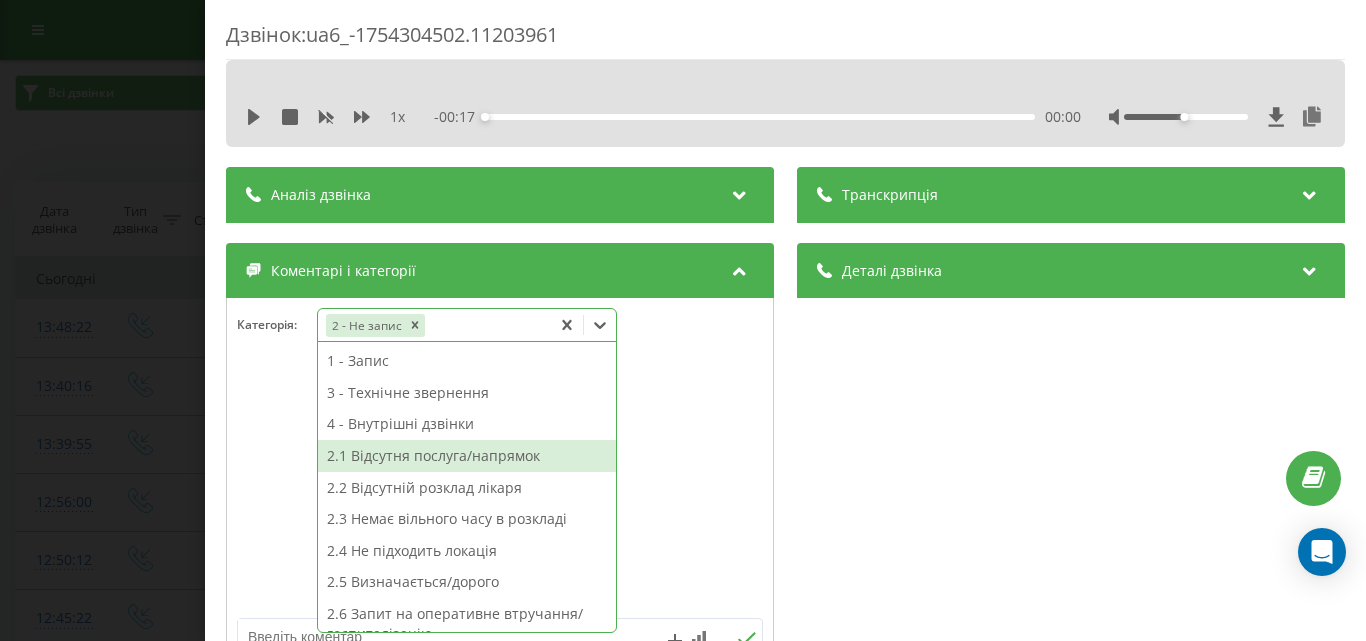 click on "2.1 Відсутня послуга/напрямок" at bounding box center [467, 456] 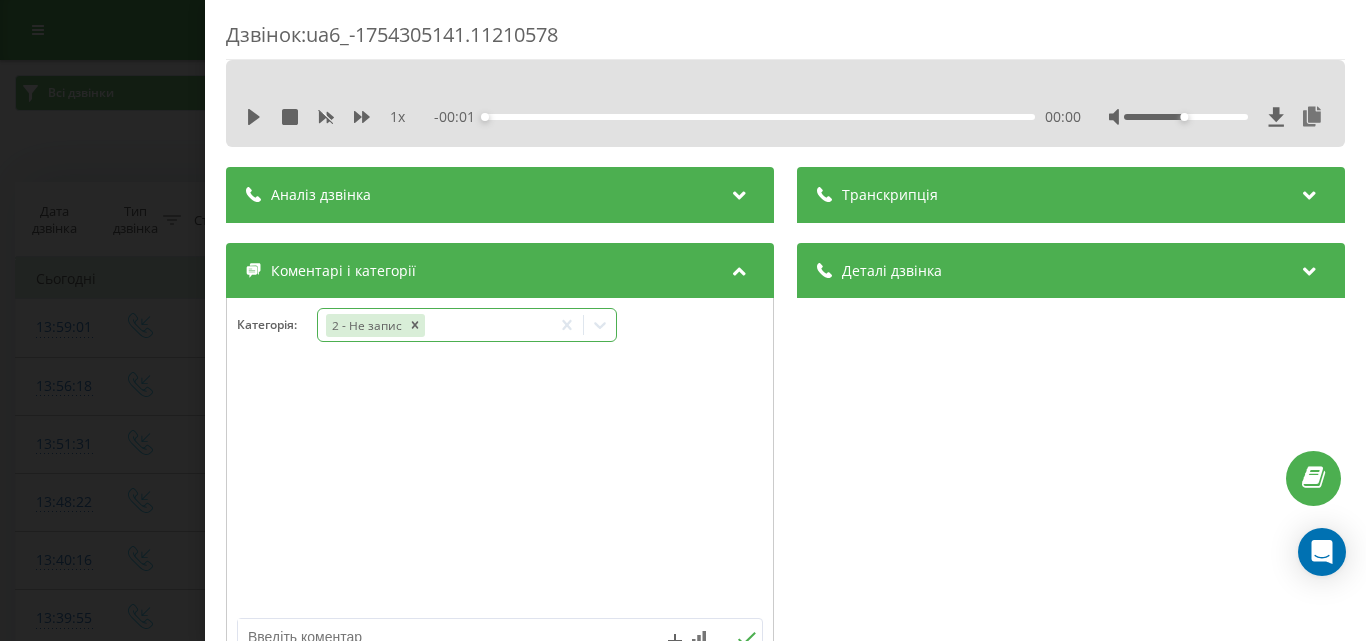 click 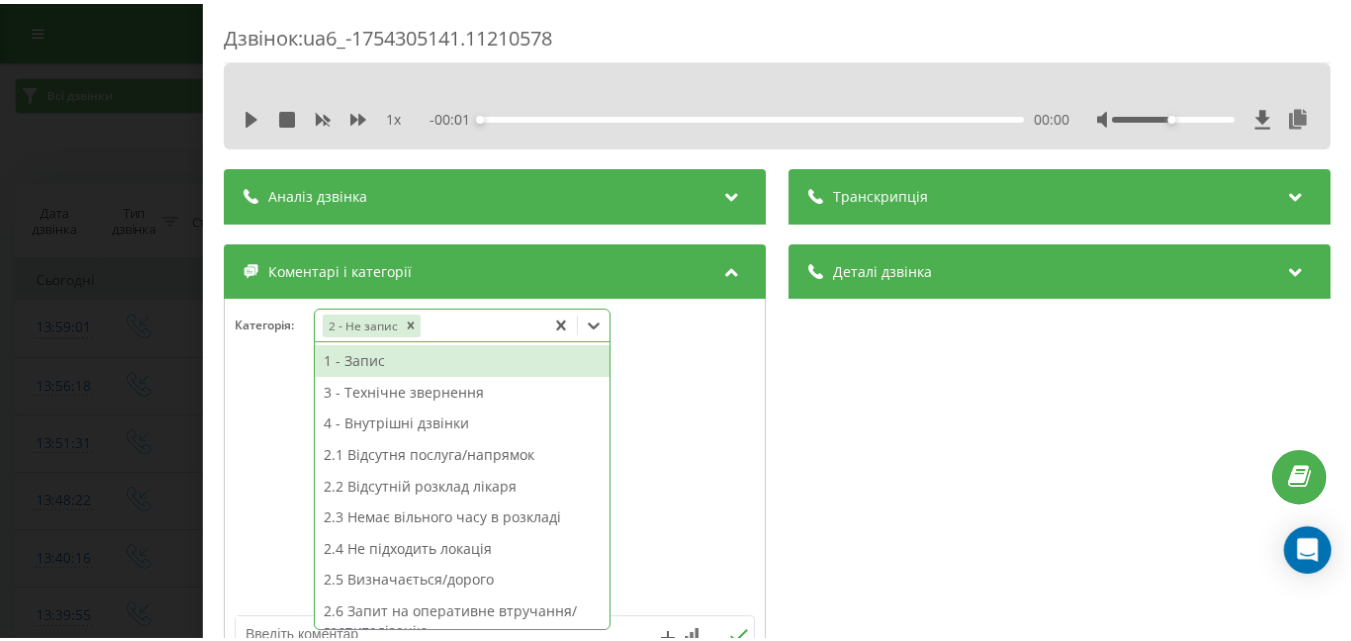 scroll, scrollTop: 0, scrollLeft: 0, axis: both 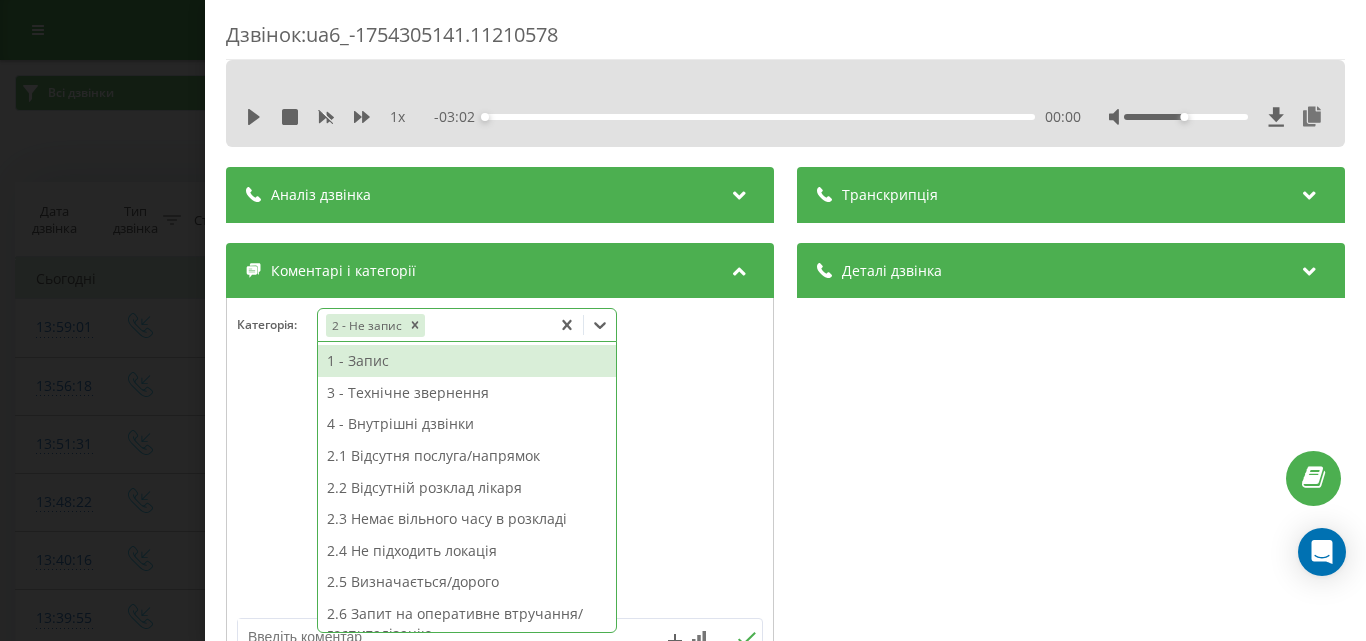 click on "2.5 Визначається/дорого" at bounding box center [467, 582] 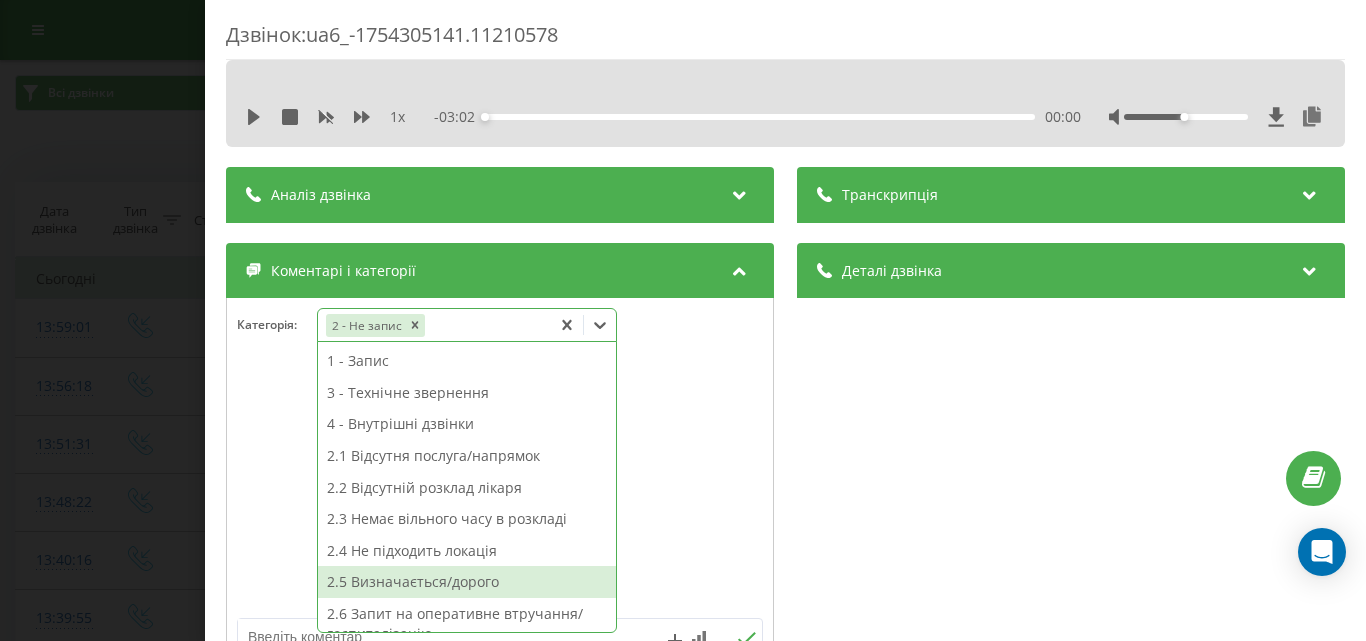 click on "2.5 Визначається/дорого" at bounding box center [467, 582] 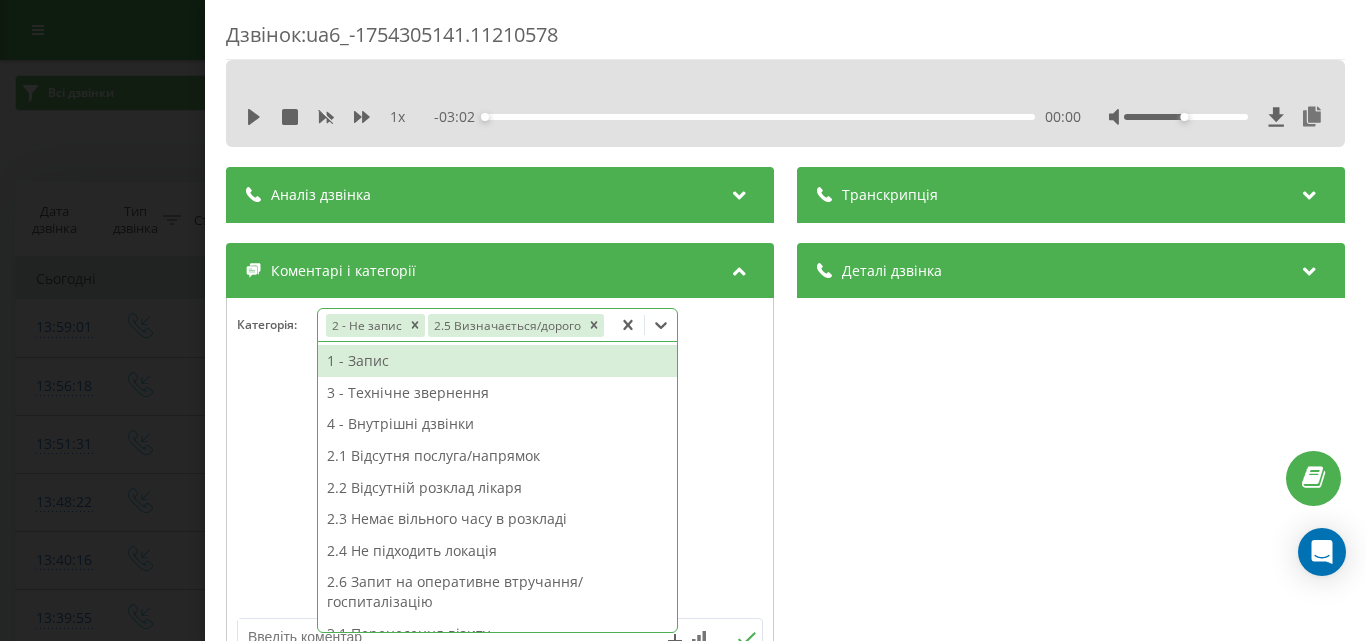 click on "Дзвінок :  ua6_-1754305141.11210578   1 x  - 03:02 00:00   00:00   Транскрипція Для AI-аналізу майбутніх дзвінків  налаштуйте та активуйте профіль на сторінці . Якщо профіль вже є і дзвінок відповідає його умовам, оновіть сторінку через 10 хвилин - AI аналізує поточний дзвінок. Аналіз дзвінка Для AI-аналізу майбутніх дзвінків  налаштуйте та активуйте профіль на сторінці . Якщо профіль вже є і дзвінок відповідає його умовам, оновіть сторінку через 10 хвилин - AI аналізує поточний дзвінок. Деталі дзвінка Загальне Дата дзвінка 2025-08-04 13:59:01 Тип дзвінка Вхідний Статус дзвінка Цільовий 380978944349 :" at bounding box center [683, 320] 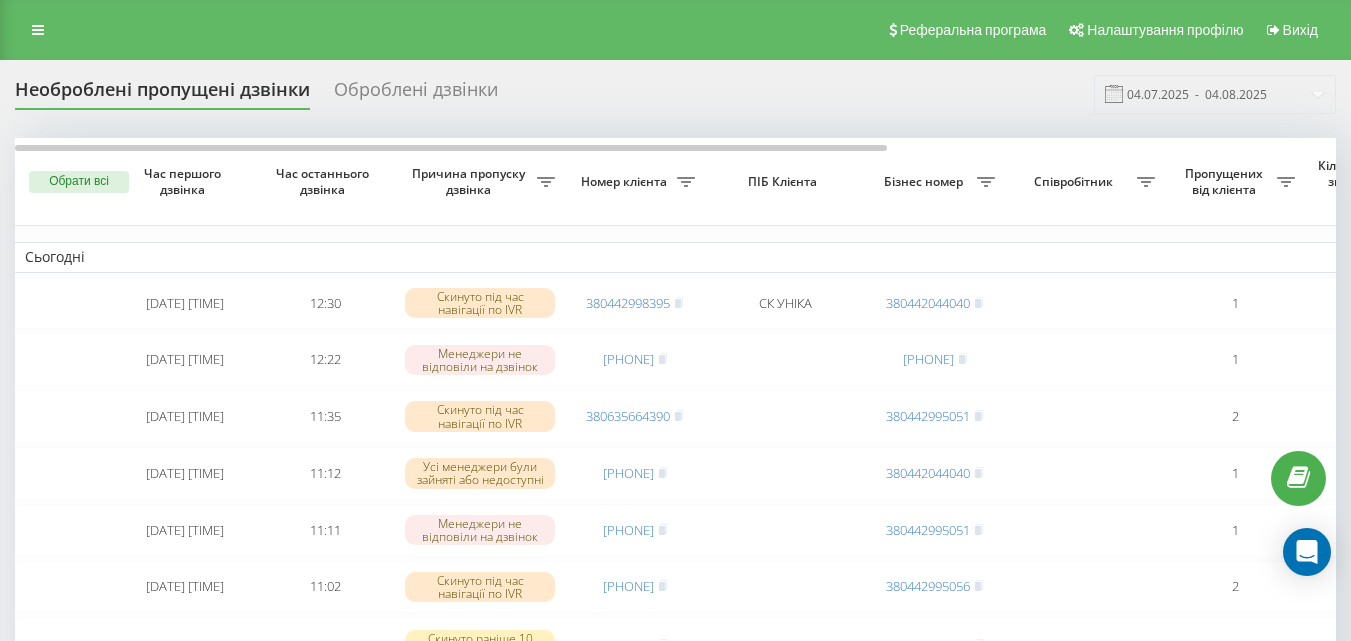 scroll, scrollTop: 0, scrollLeft: 0, axis: both 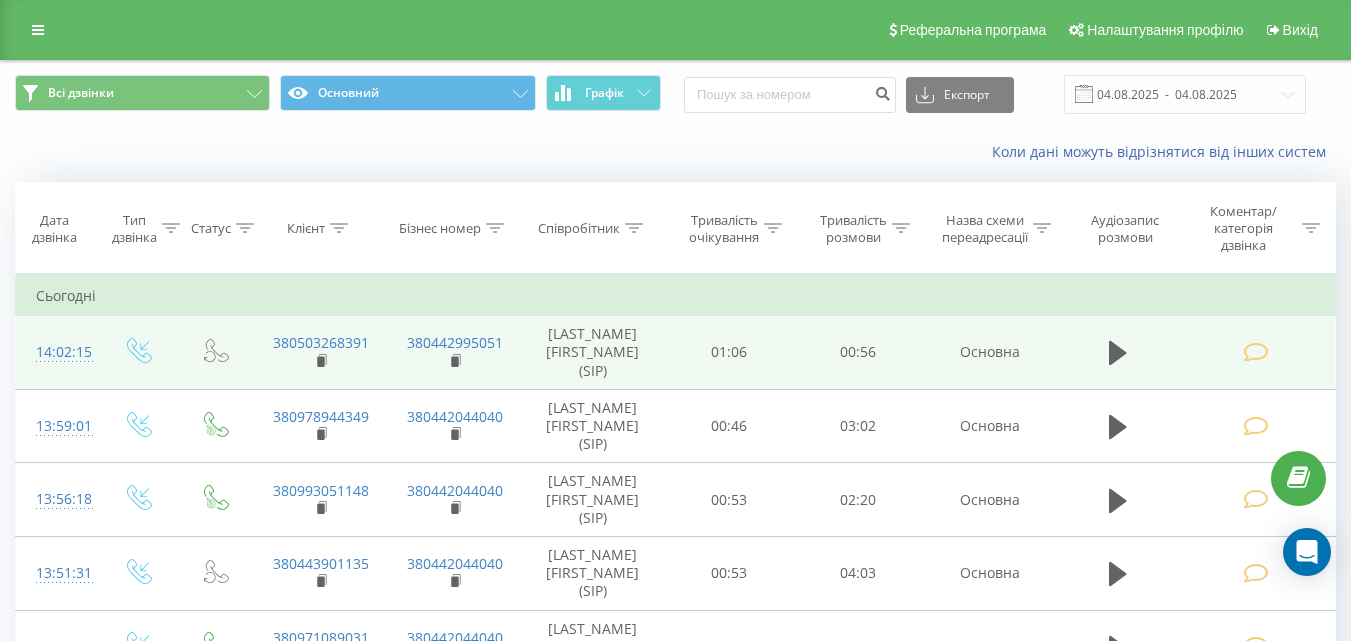 click at bounding box center (1255, 352) 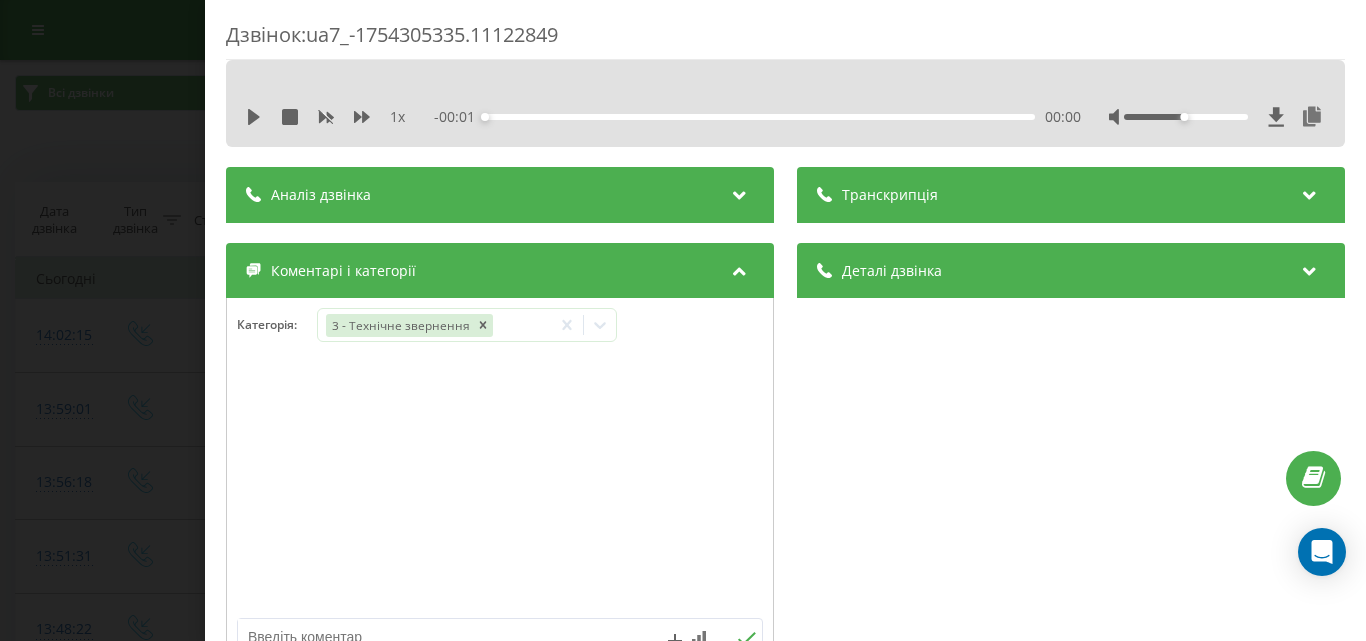scroll, scrollTop: 400, scrollLeft: 0, axis: vertical 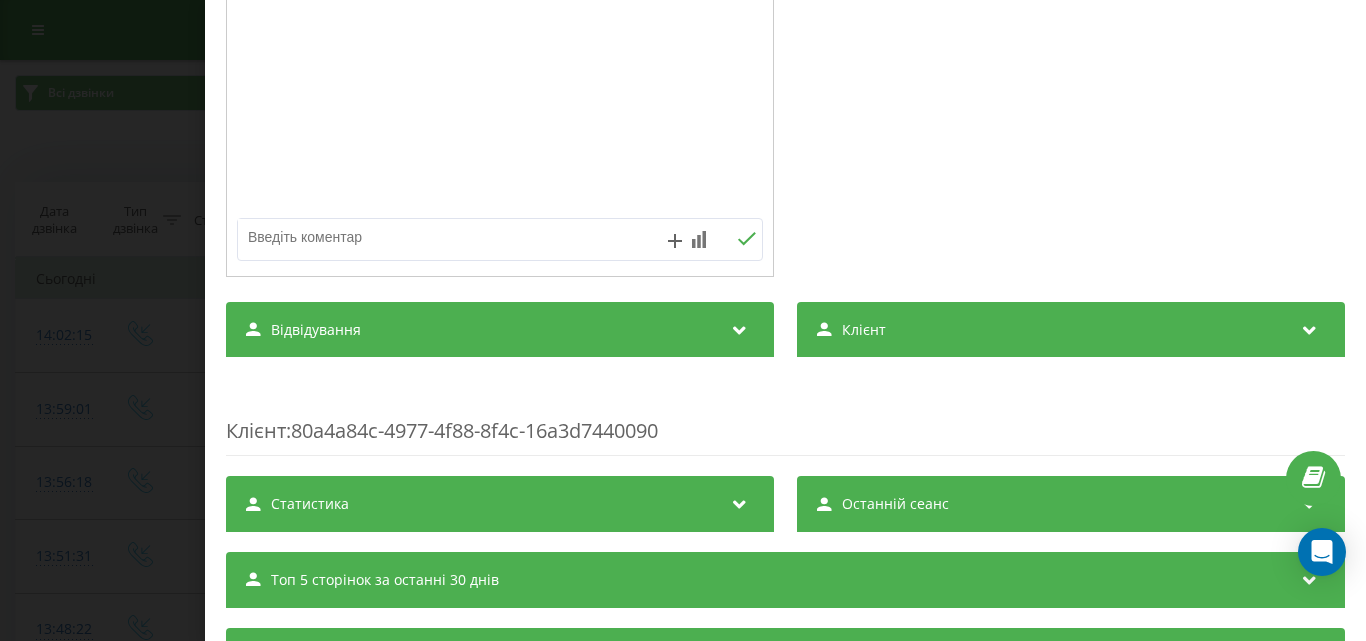 click at bounding box center (447, 237) 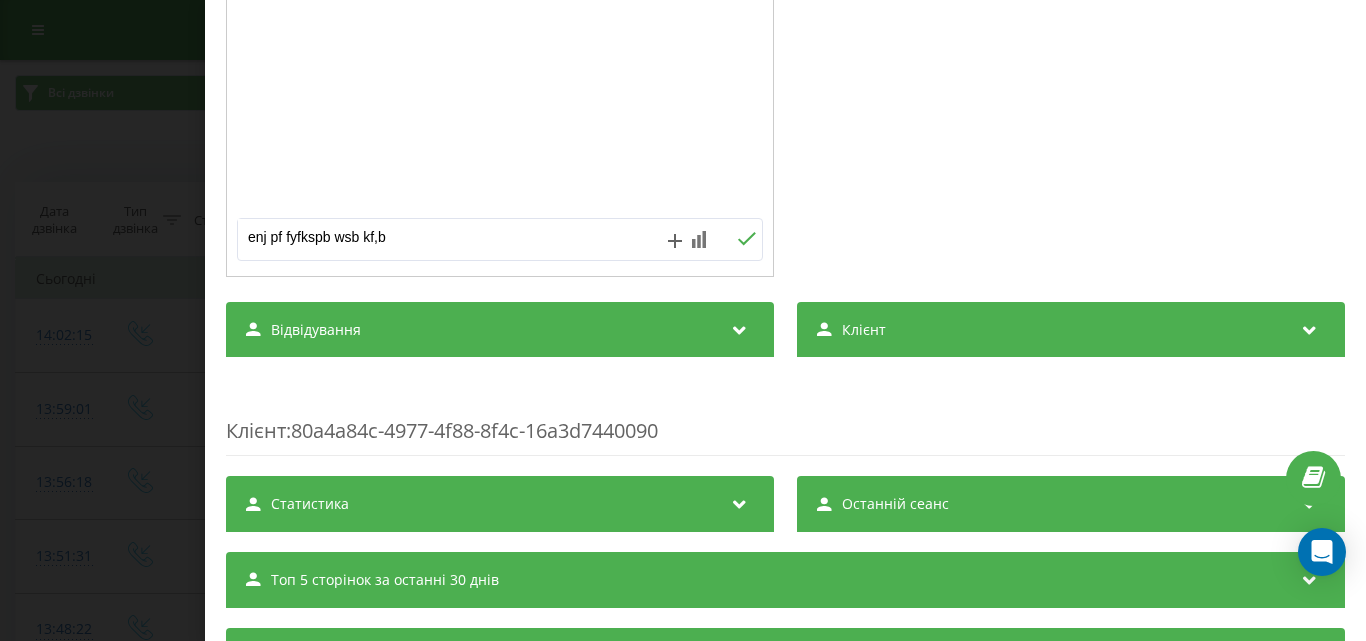 drag, startPoint x: 365, startPoint y: 238, endPoint x: 82, endPoint y: 265, distance: 284.28506 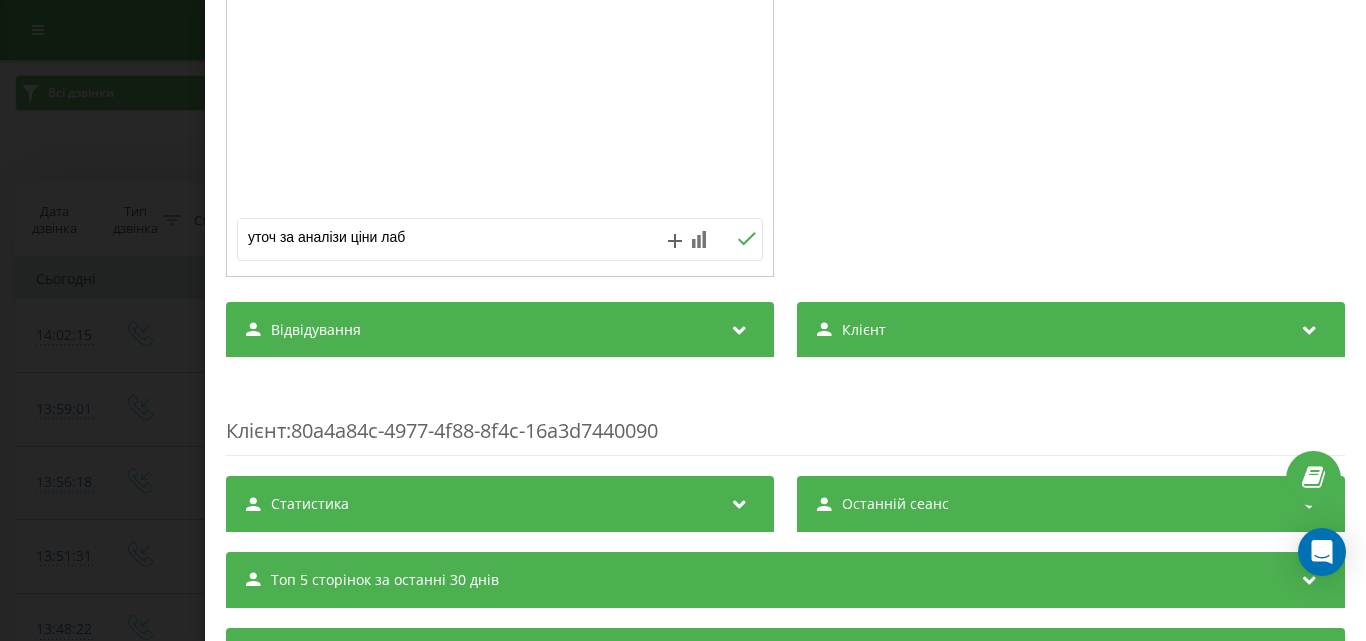 type on "уточ за аналізи ціни лаби" 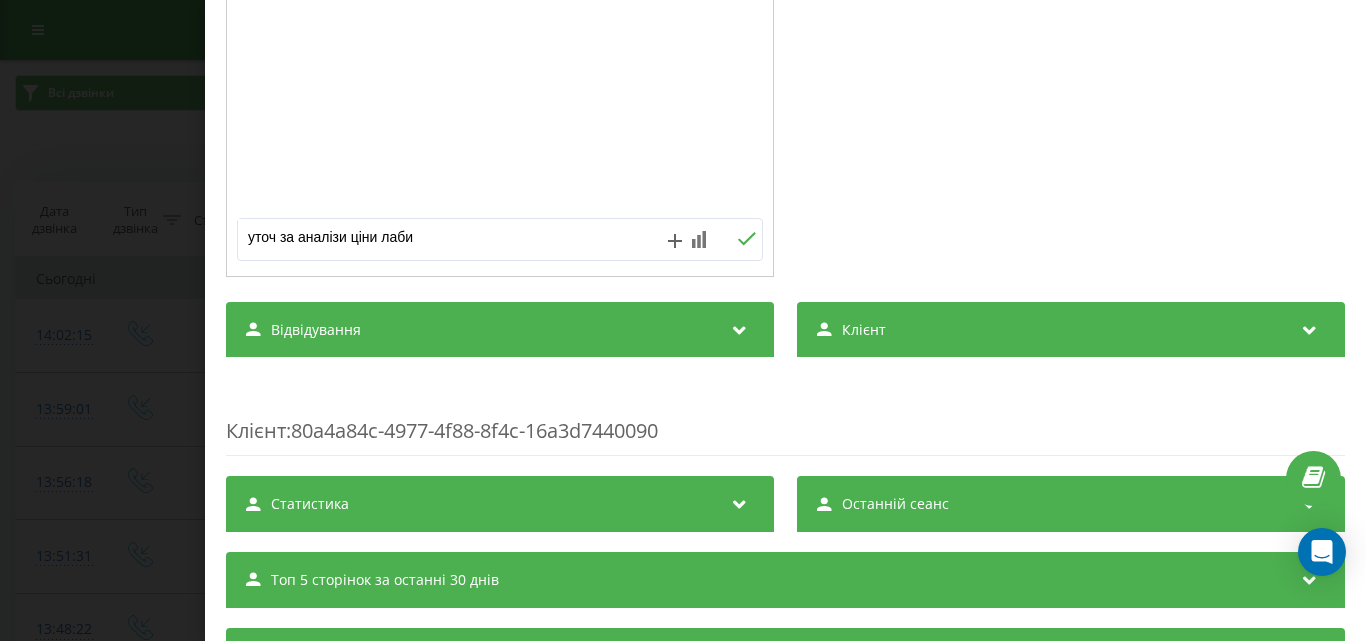 click 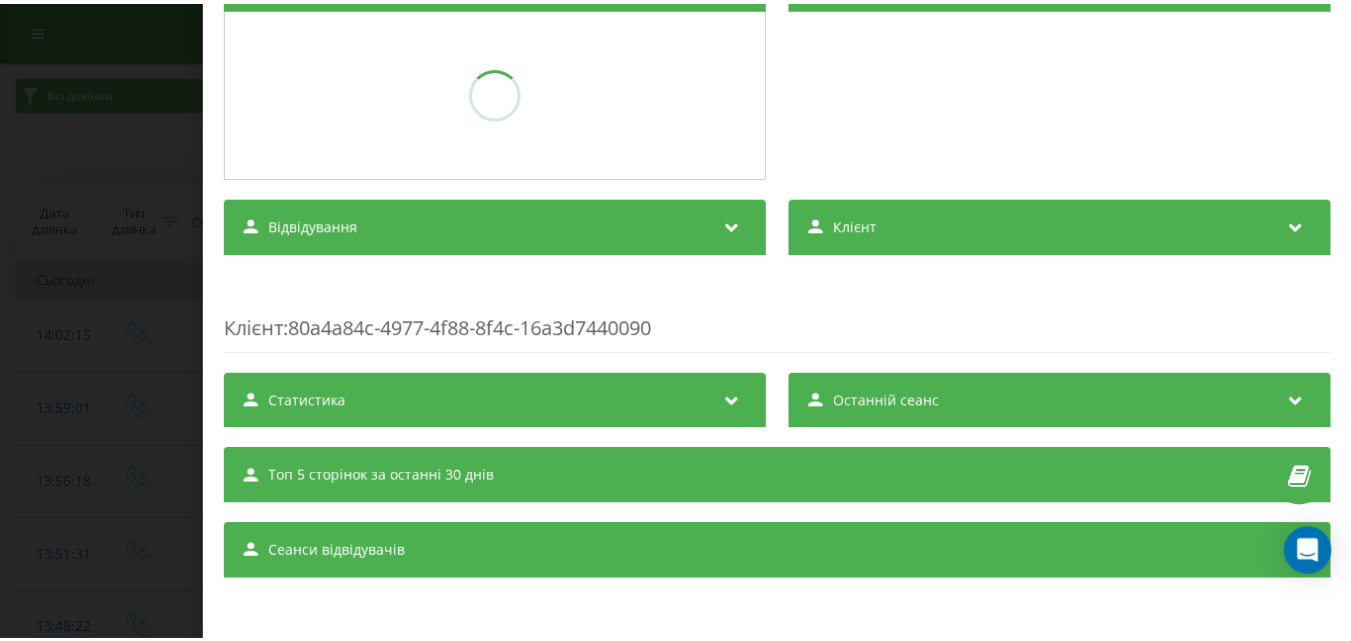 scroll, scrollTop: 290, scrollLeft: 0, axis: vertical 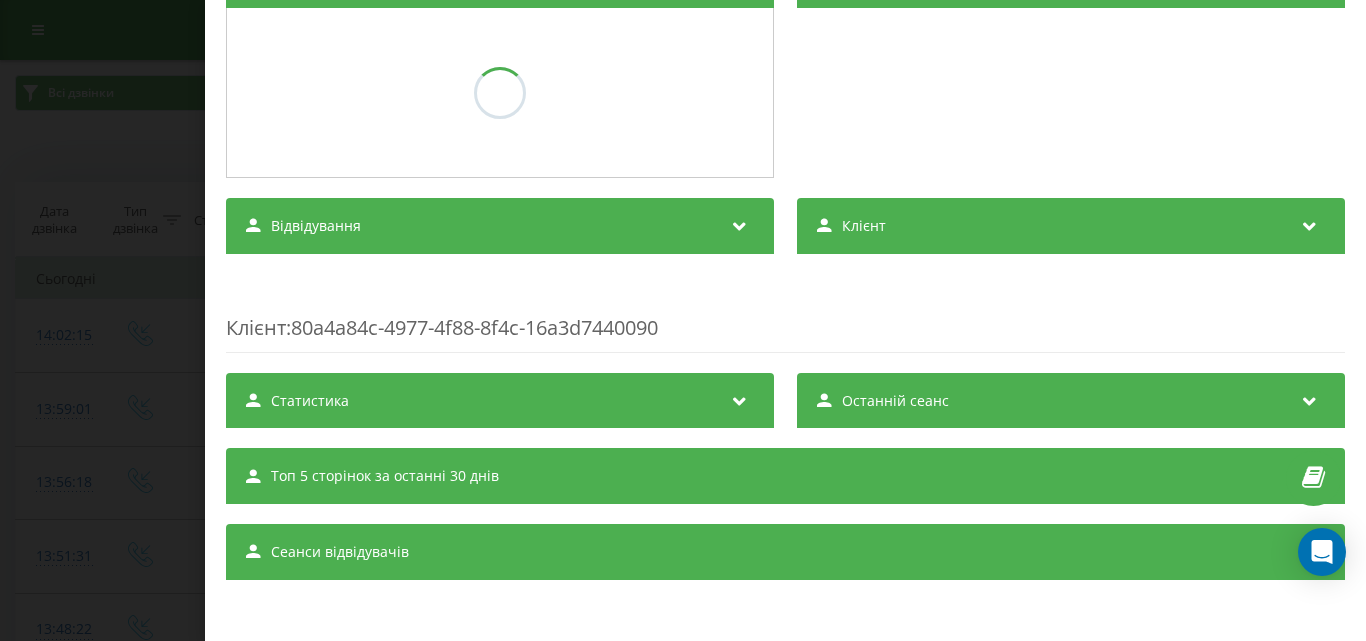click on "Дзвінок :  ua7_-1754305335.11122849   1 x  - 00:56 00:00   00:00   Транскрипція Для AI-аналізу майбутніх дзвінків  налаштуйте та активуйте профіль на сторінці . Якщо профіль вже є і дзвінок відповідає його умовам, оновіть сторінку через 10 хвилин - AI аналізує поточний дзвінок. Аналіз дзвінка Для AI-аналізу майбутніх дзвінків  налаштуйте та активуйте профіль на сторінці . Якщо профіль вже є і дзвінок відповідає його умовам, оновіть сторінку через 10 хвилин - AI аналізує поточний дзвінок. Деталі дзвінка Загальне Дата дзвінка 2025-08-04 14:02:15 Тип дзвінка Вхідний Статус дзвінка Повторний 380503268391" at bounding box center [683, 320] 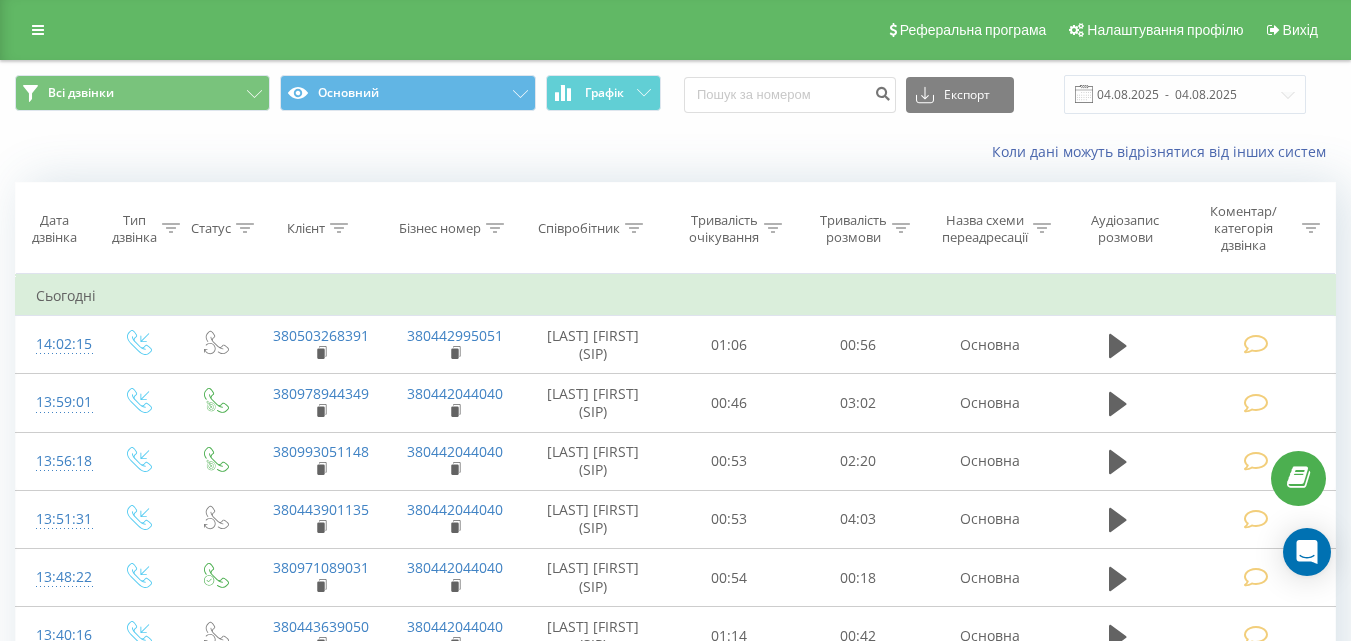scroll, scrollTop: 0, scrollLeft: 0, axis: both 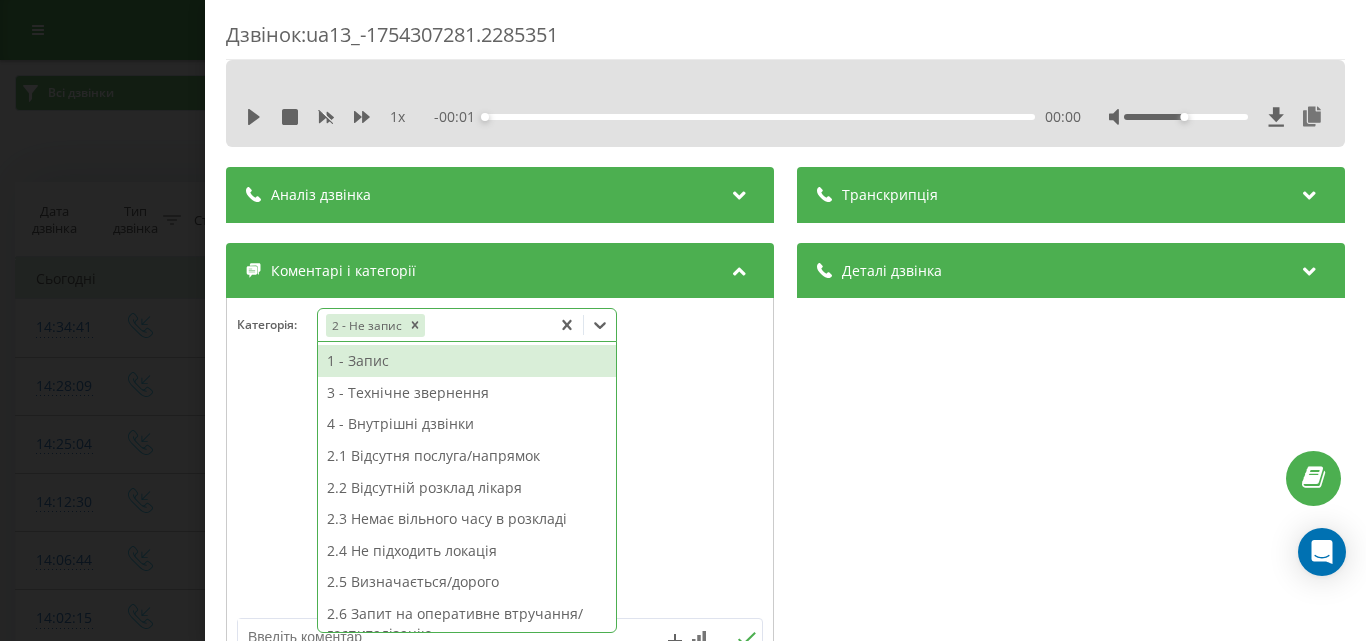 click 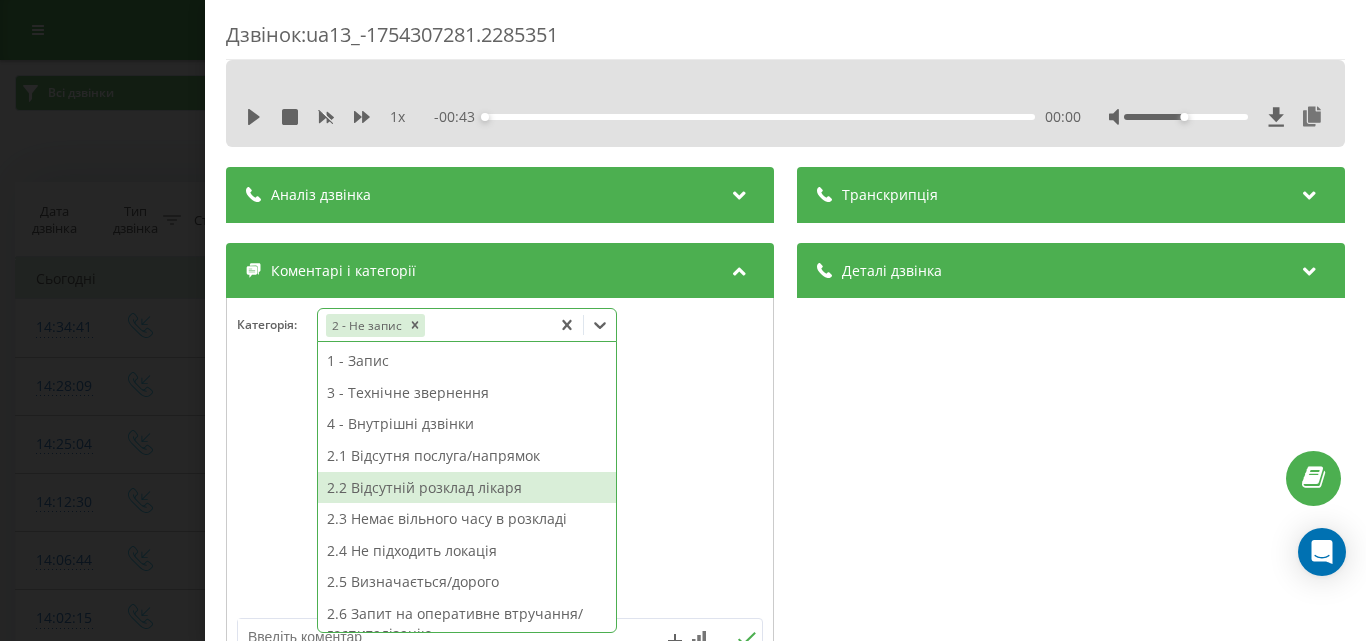 click on "2.2 Відсутній розклад лікаря" at bounding box center (467, 488) 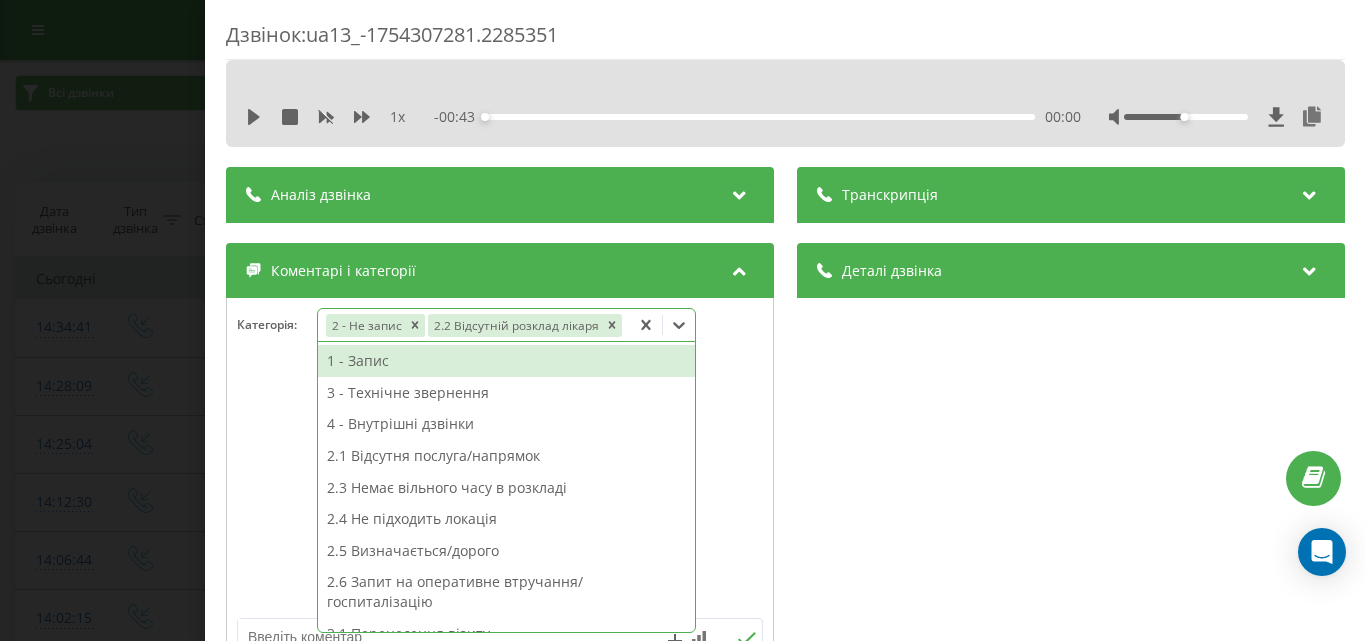 click on "Дзвінок :  ua13_-1754307281.2285351   1 x  - 00:43 00:00   00:00   Транскрипція Для AI-аналізу майбутніх дзвінків  налаштуйте та активуйте профіль на сторінці . Якщо профіль вже є і дзвінок відповідає його умовам, оновіть сторінку через 10 хвилин - AI аналізує поточний дзвінок. Аналіз дзвінка Для AI-аналізу майбутніх дзвінків  налаштуйте та активуйте профіль на сторінці . Якщо профіль вже є і дзвінок відповідає його умовам, оновіть сторінку через 10 хвилин - AI аналізує поточний дзвінок. Деталі дзвінка Загальне Дата дзвінка 2025-08-04 14:34:41 Тип дзвінка Вхідний Статус дзвінка Цільовий 380662339706 :" at bounding box center (683, 320) 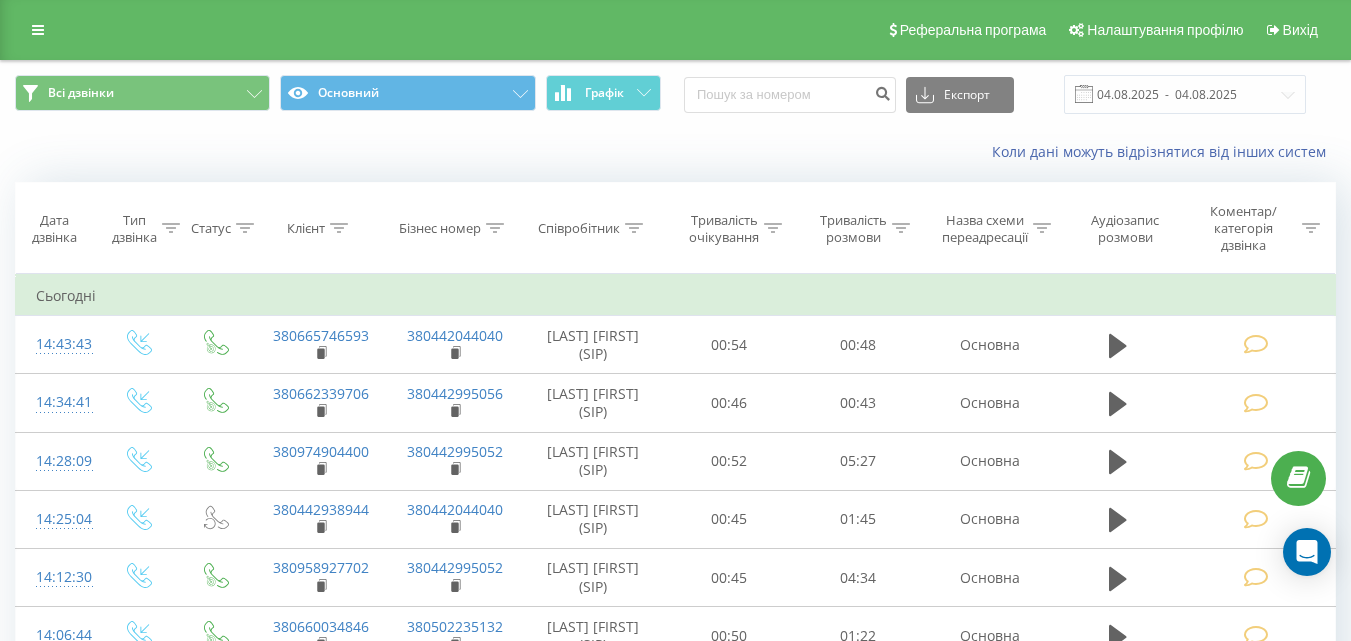 scroll, scrollTop: 0, scrollLeft: 0, axis: both 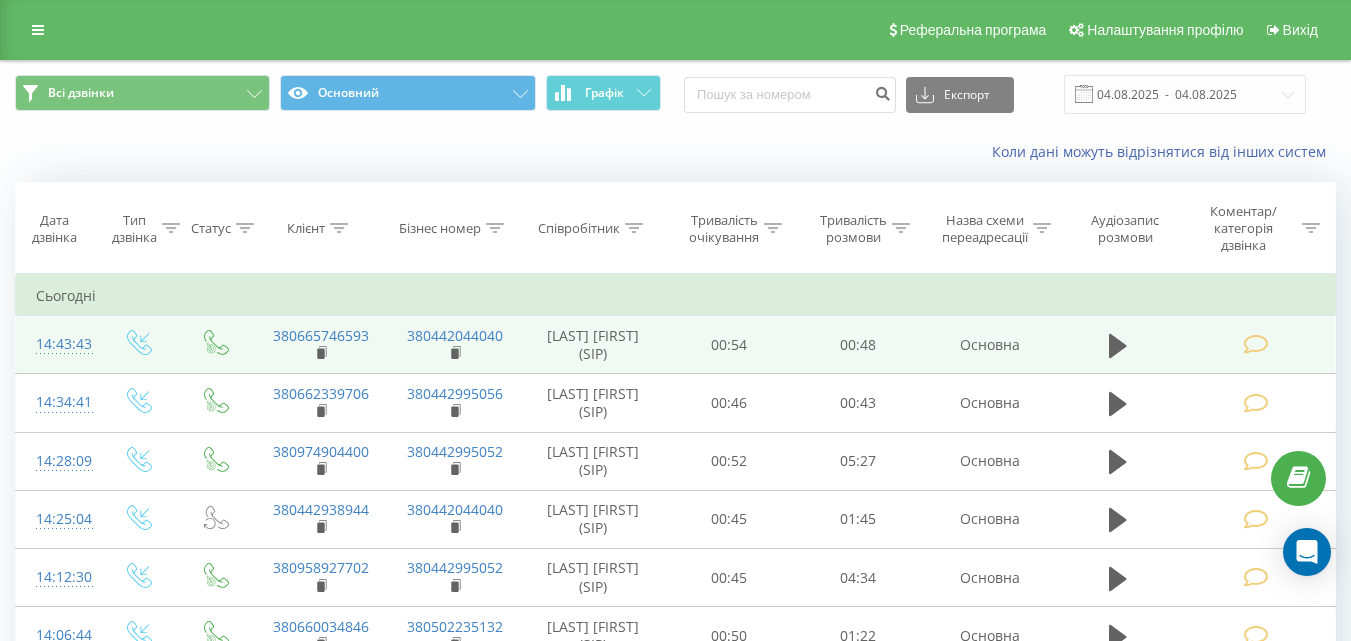 click at bounding box center [1255, 344] 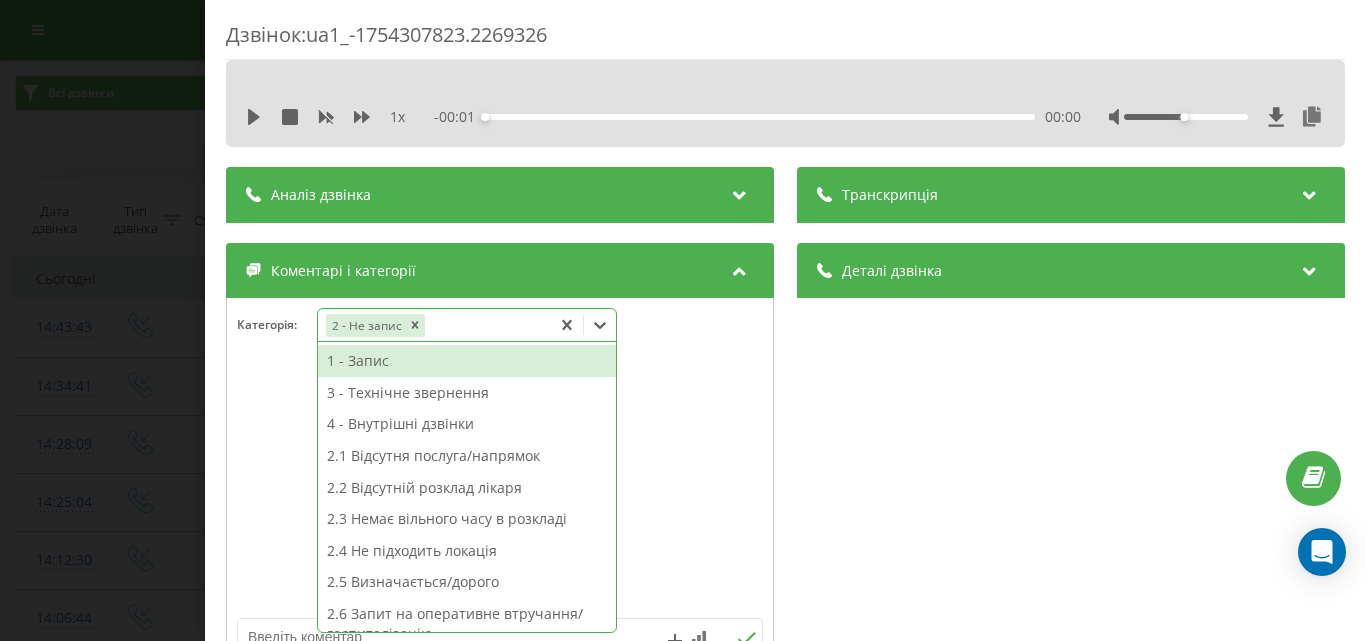 drag, startPoint x: 605, startPoint y: 320, endPoint x: 593, endPoint y: 327, distance: 13.892444 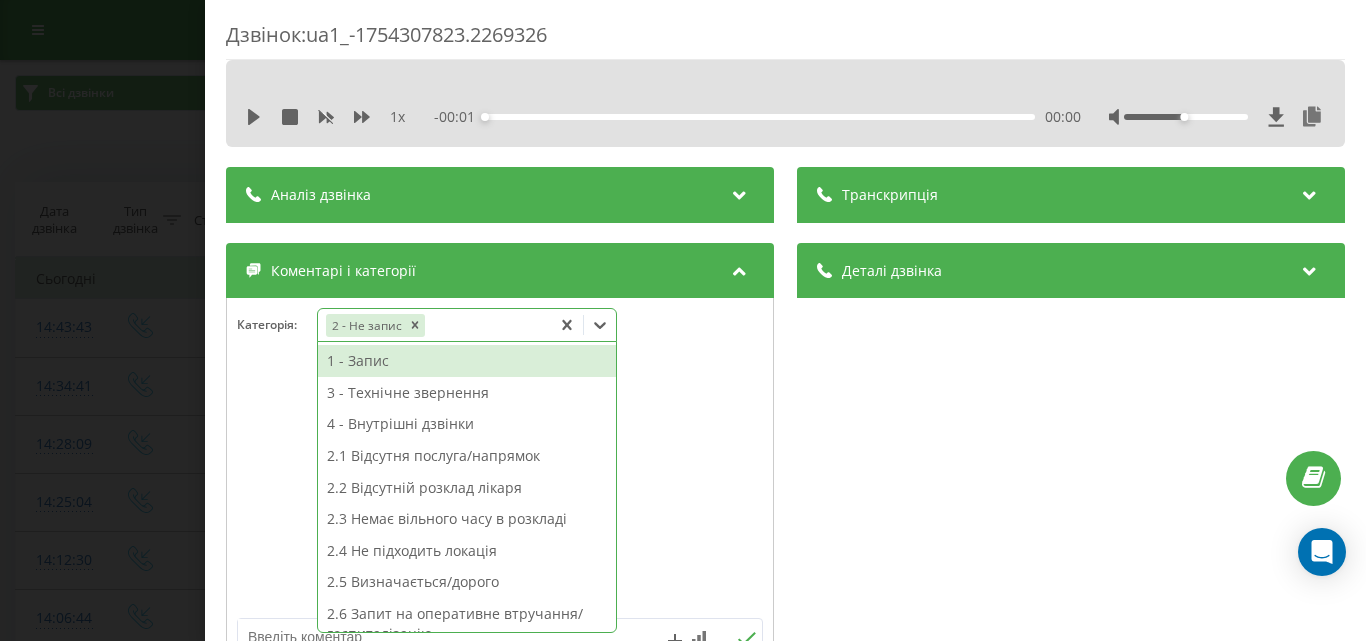 click 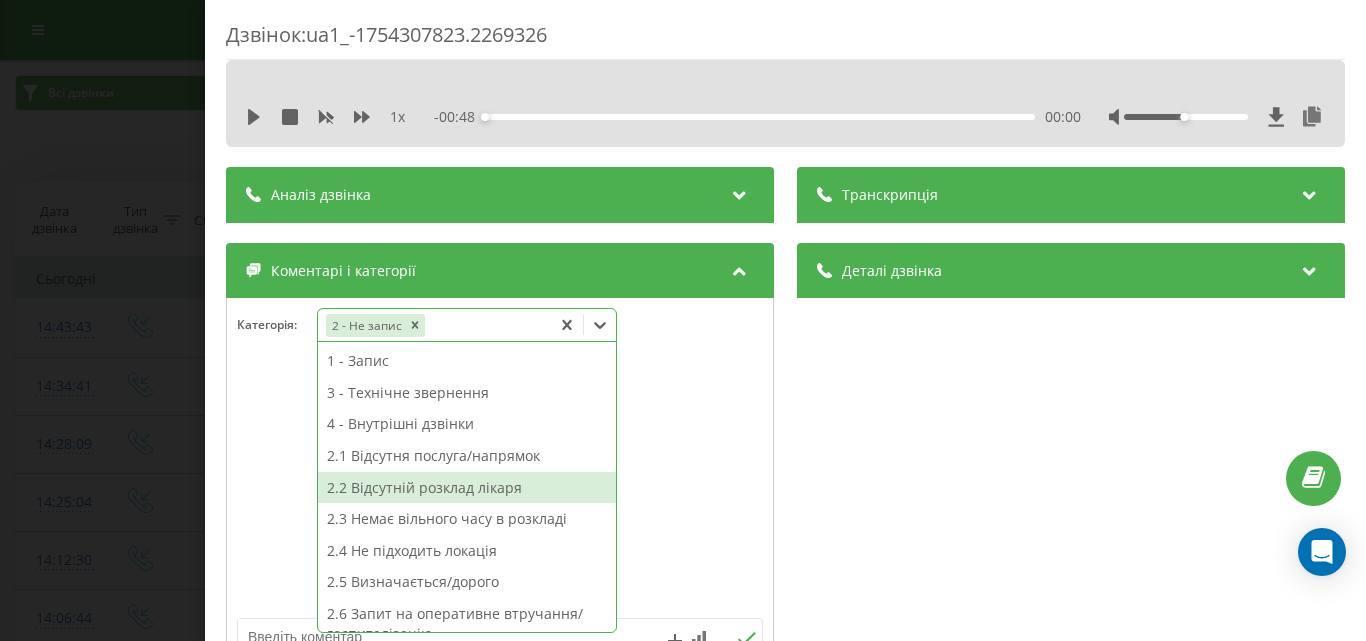 click on "2.2 Відсутній розклад лікаря" at bounding box center [467, 488] 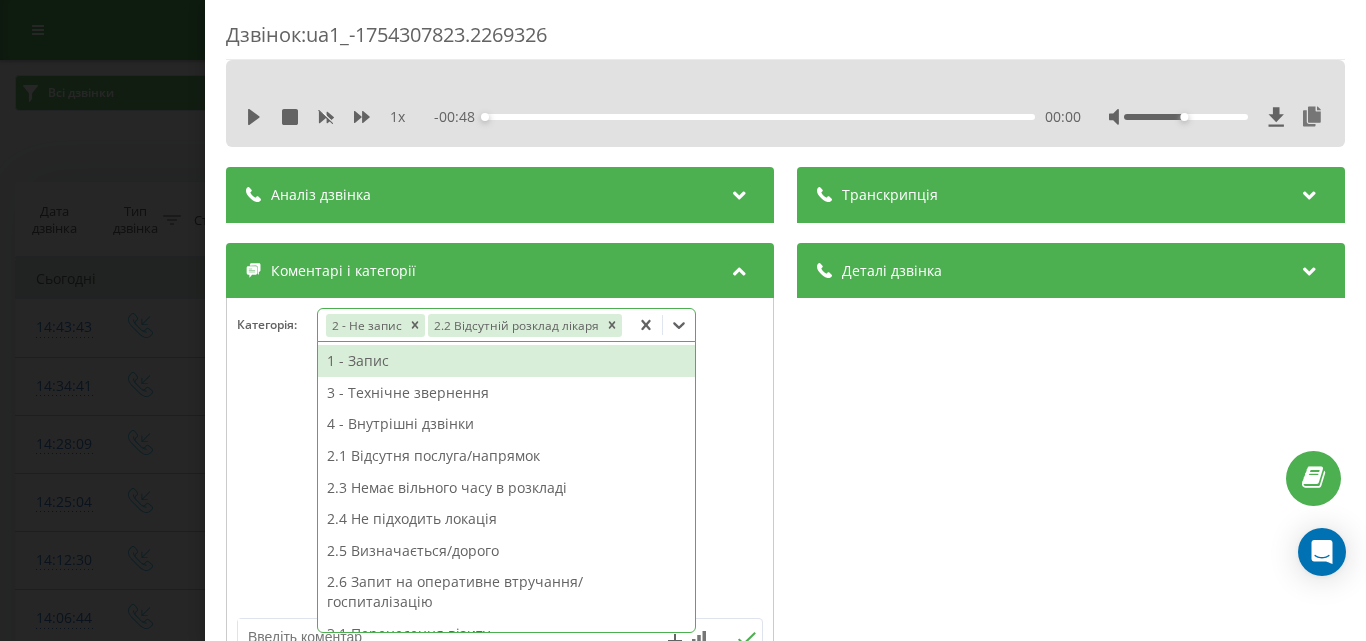 click on "Дзвінок :  ua1_-1754307823.2269326   1 x  - 00:48 00:00   00:00   Транскрипція Для AI-аналізу майбутніх дзвінків  налаштуйте та активуйте профіль на сторінці . Якщо профіль вже є і дзвінок відповідає його умовам, оновіть сторінку через 10 хвилин - AI аналізує поточний дзвінок. Аналіз дзвінка Для AI-аналізу майбутніх дзвінків  налаштуйте та активуйте профіль на сторінці . Якщо профіль вже є і дзвінок відповідає його умовам, оновіть сторінку через 10 хвилин - AI аналізує поточний дзвінок. Деталі дзвінка Загальне Дата дзвінка 2025-08-04 14:43:43 Тип дзвінка Вхідний Статус дзвінка Цільовий 380665746593 :" at bounding box center (683, 320) 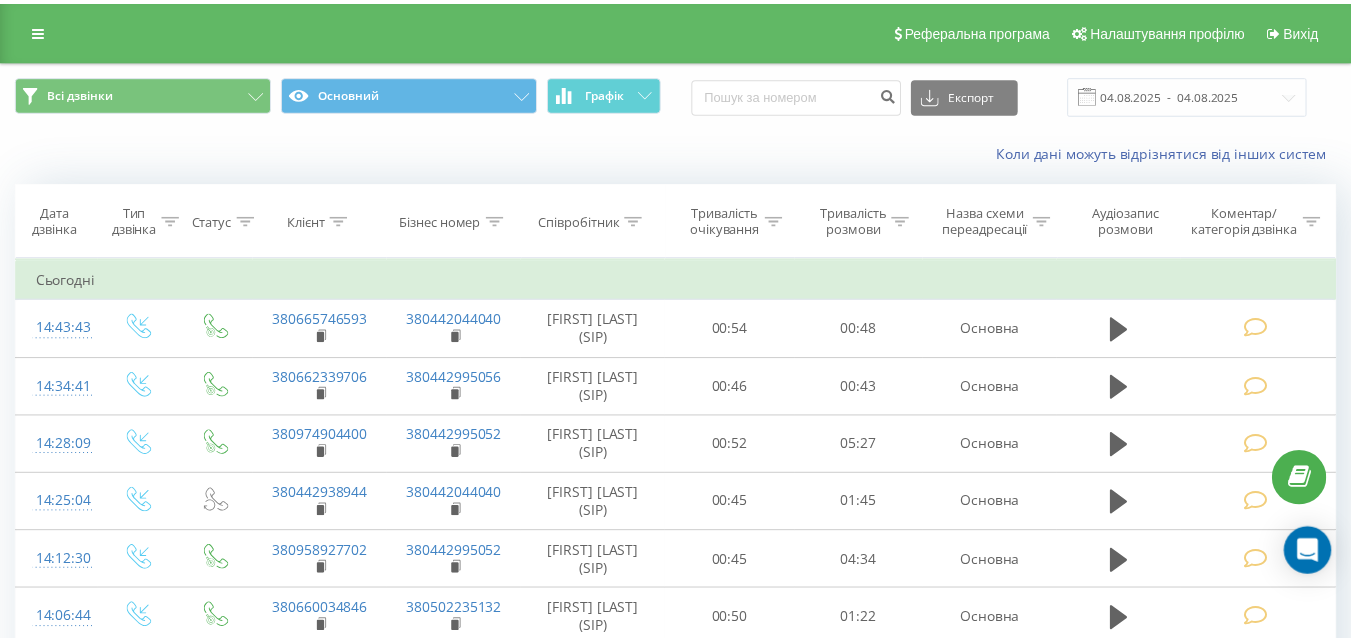 scroll, scrollTop: 0, scrollLeft: 0, axis: both 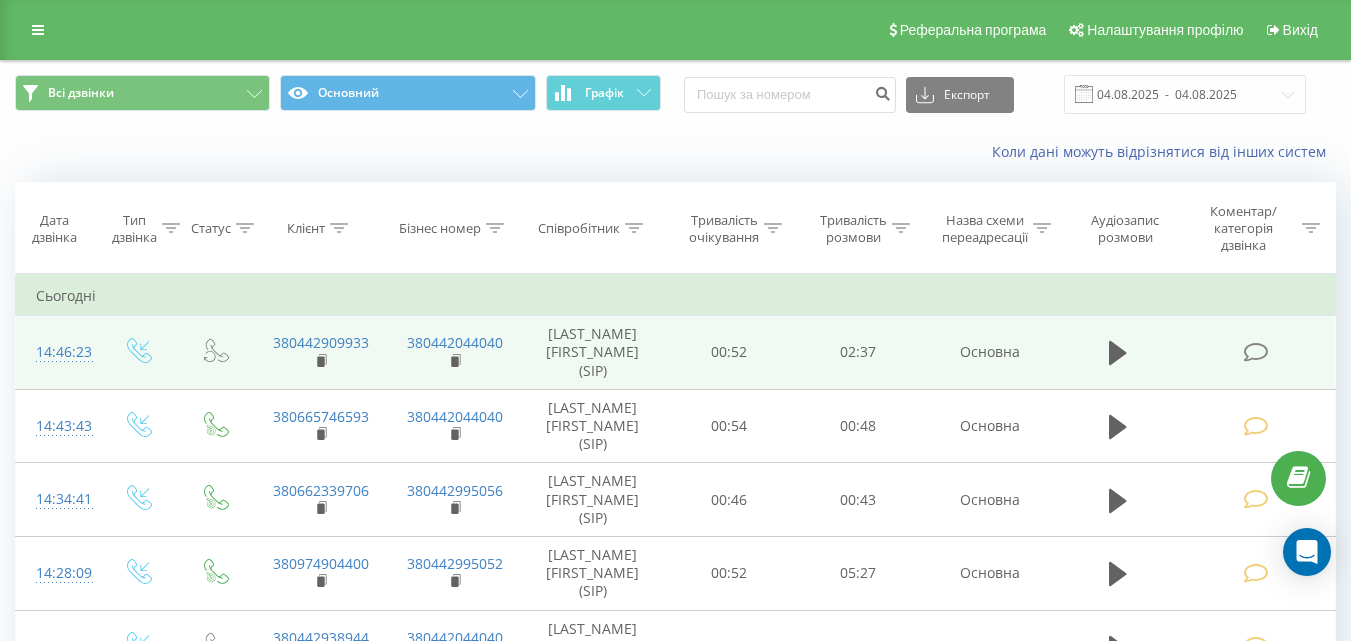 click at bounding box center [1255, 352] 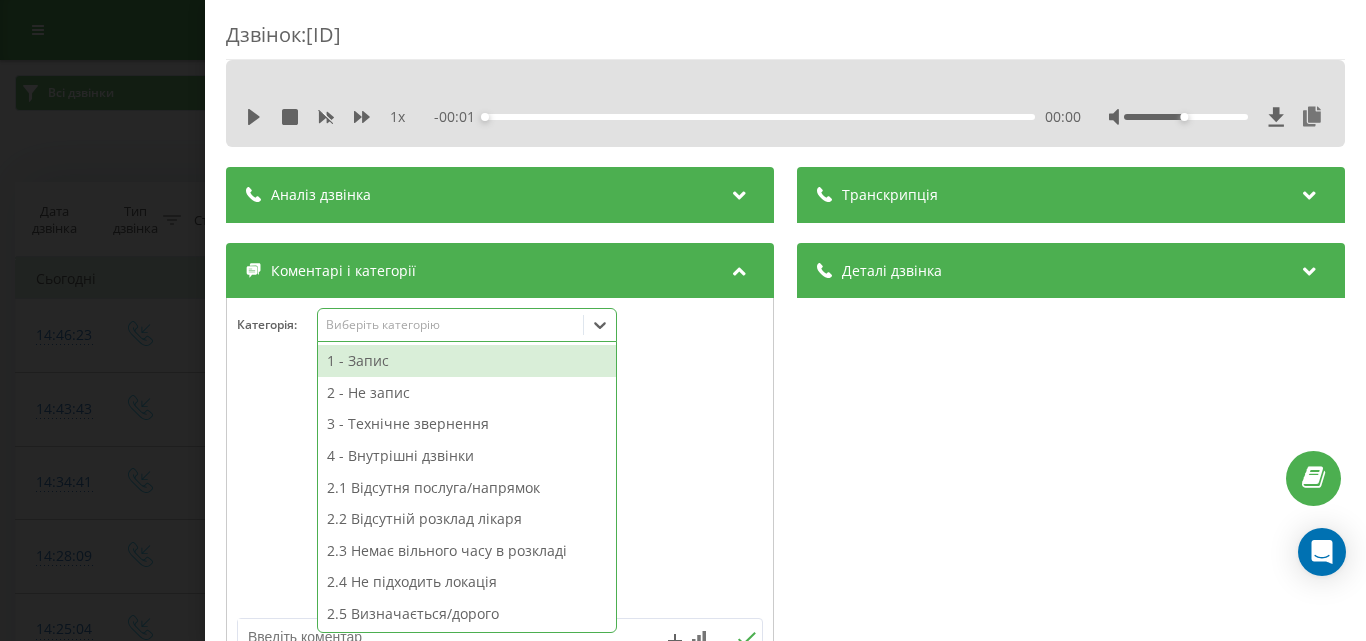 click on "Виберіть категорію" at bounding box center (450, 325) 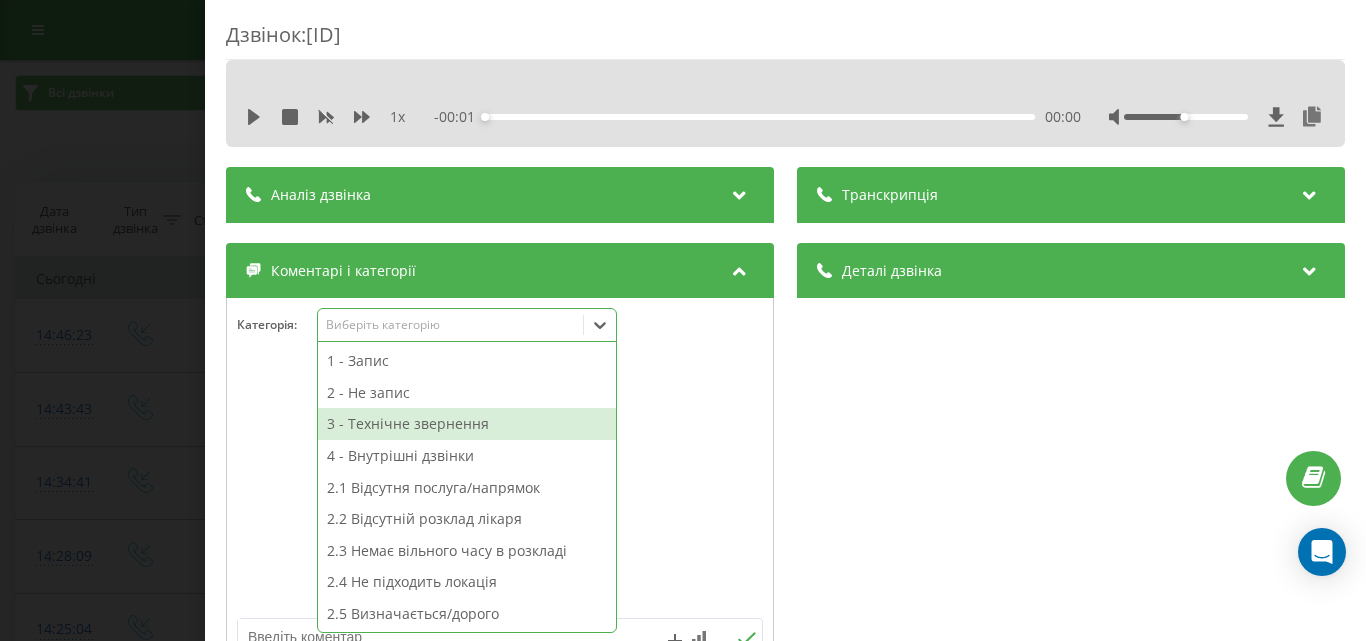 click on "3 - Технічне звернення" at bounding box center [467, 424] 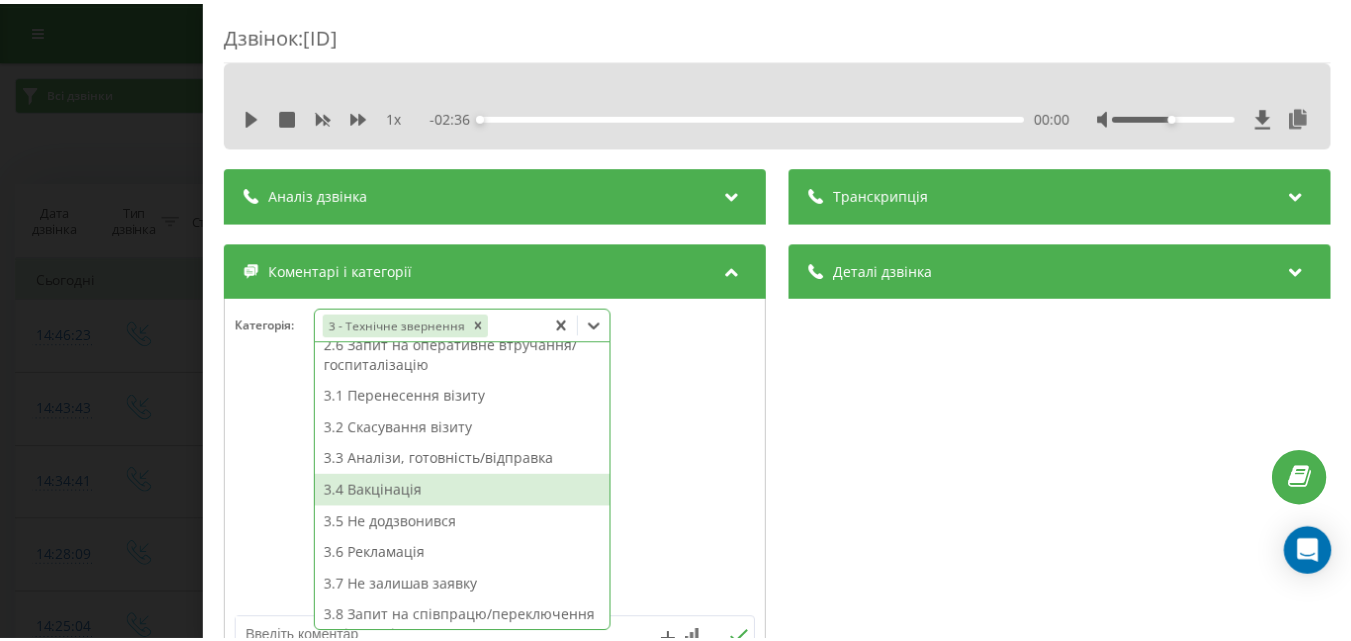 scroll, scrollTop: 324, scrollLeft: 0, axis: vertical 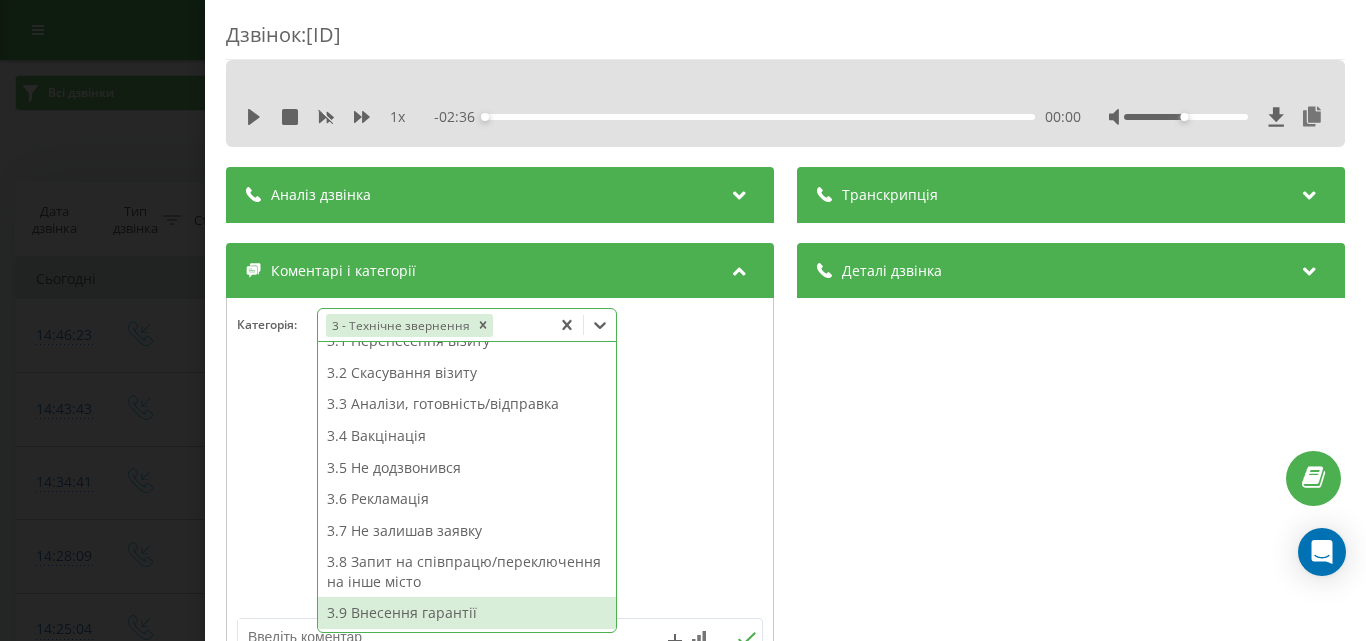 drag, startPoint x: 428, startPoint y: 612, endPoint x: 369, endPoint y: 598, distance: 60.63827 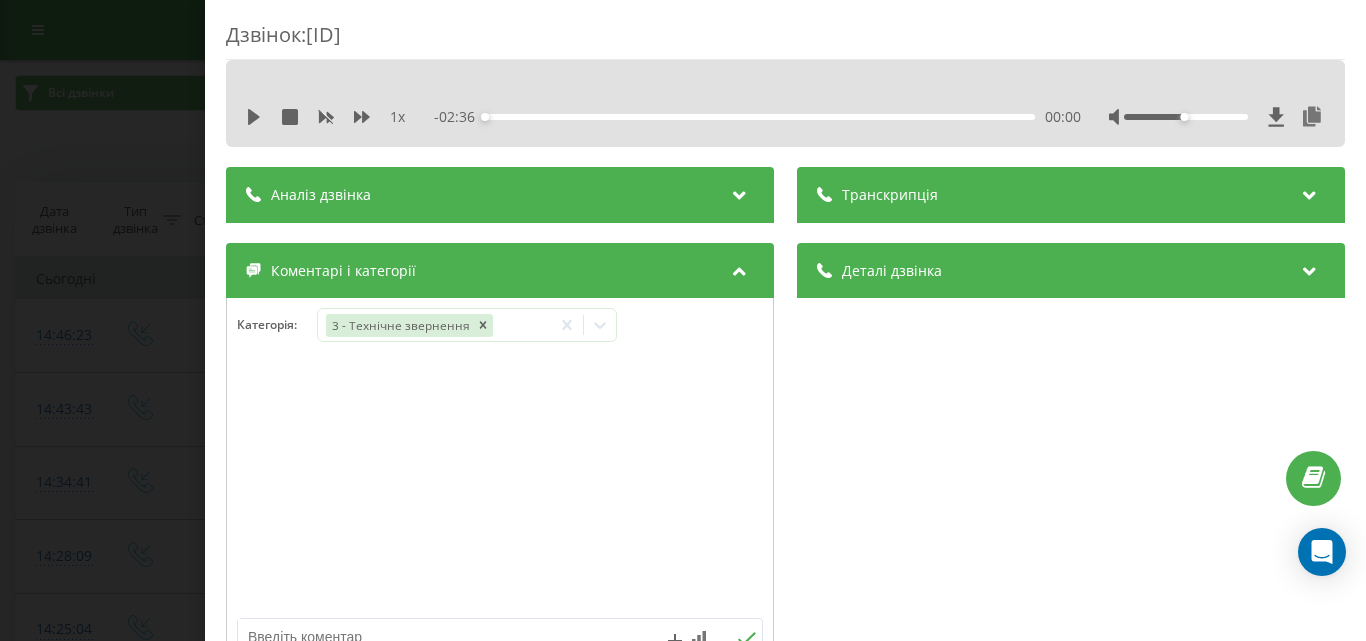 click on "Дзвінок :  ua9_-1754307983.7554675   1 x  - 02:36 00:00   00:00   Транскрипція Для AI-аналізу майбутніх дзвінків  налаштуйте та активуйте профіль на сторінці . Якщо профіль вже є і дзвінок відповідає його умовам, оновіть сторінку через 10 хвилин - AI аналізує поточний дзвінок. Аналіз дзвінка Для AI-аналізу майбутніх дзвінків  налаштуйте та активуйте профіль на сторінці . Якщо профіль вже є і дзвінок відповідає його умовам, оновіть сторінку через 10 хвилин - AI аналізує поточний дзвінок. Деталі дзвінка Загальне Дата дзвінка 2025-08-04 14:46:23 Тип дзвінка Вхідний Статус дзвінка Повторний 380442909933" at bounding box center [683, 320] 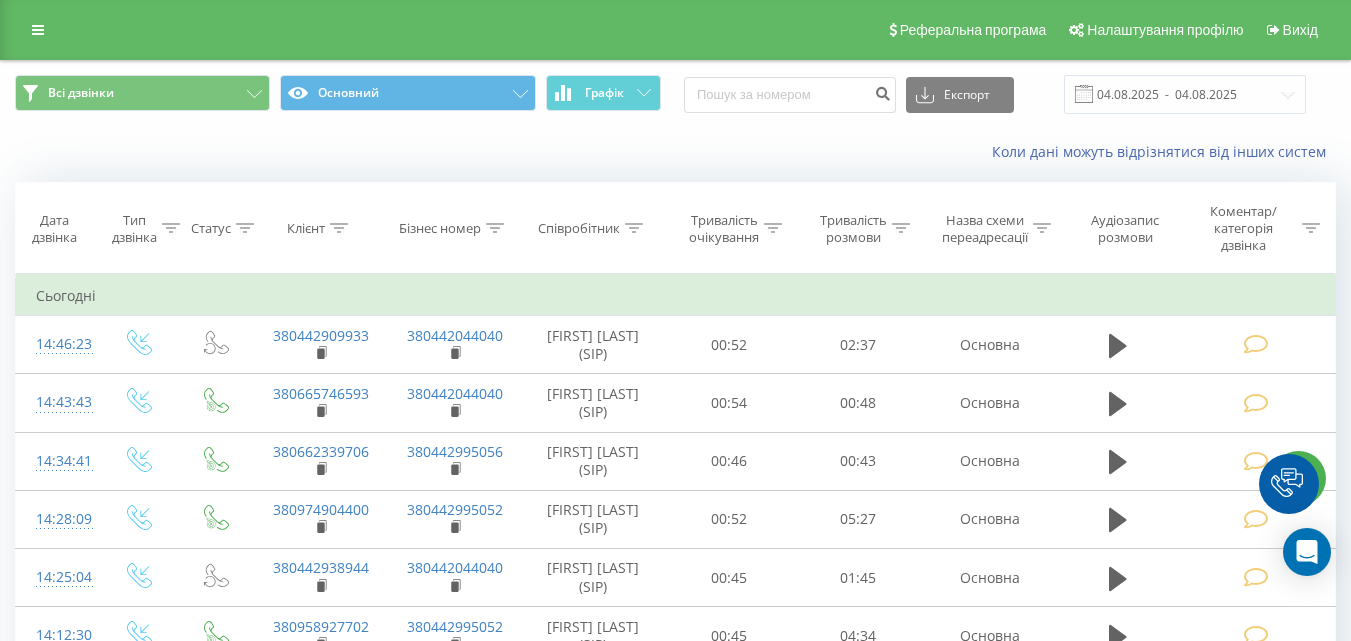 scroll, scrollTop: 0, scrollLeft: 0, axis: both 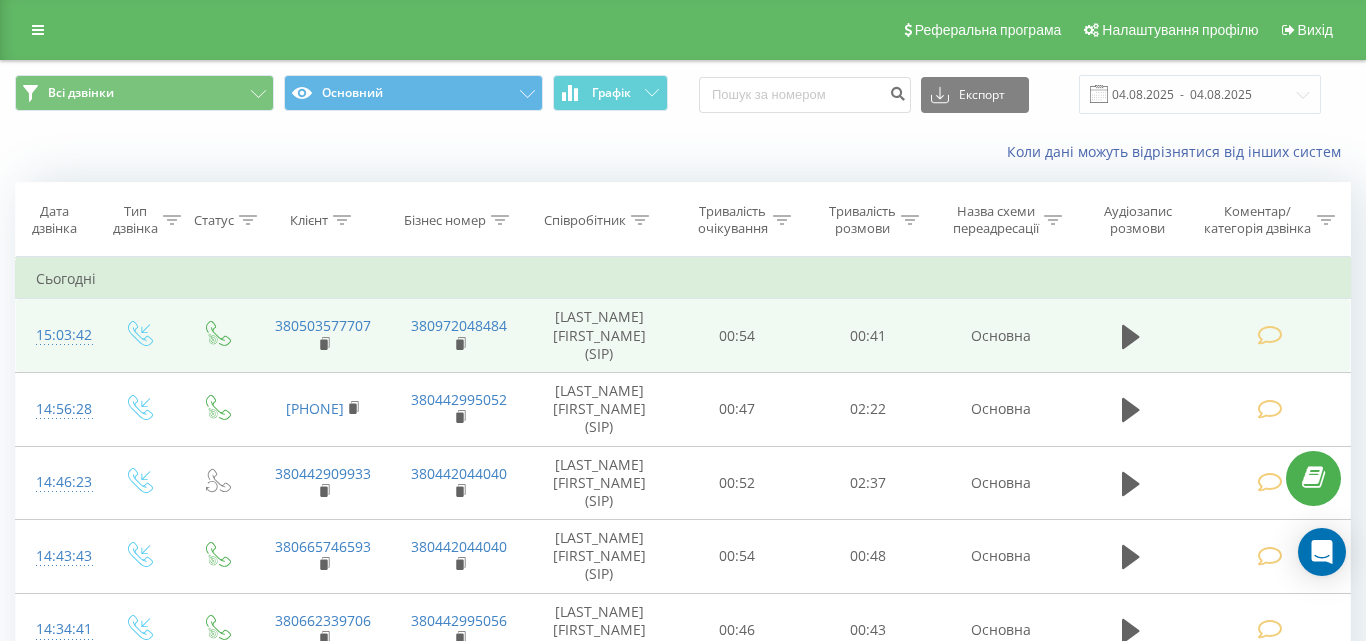 click at bounding box center [1269, 335] 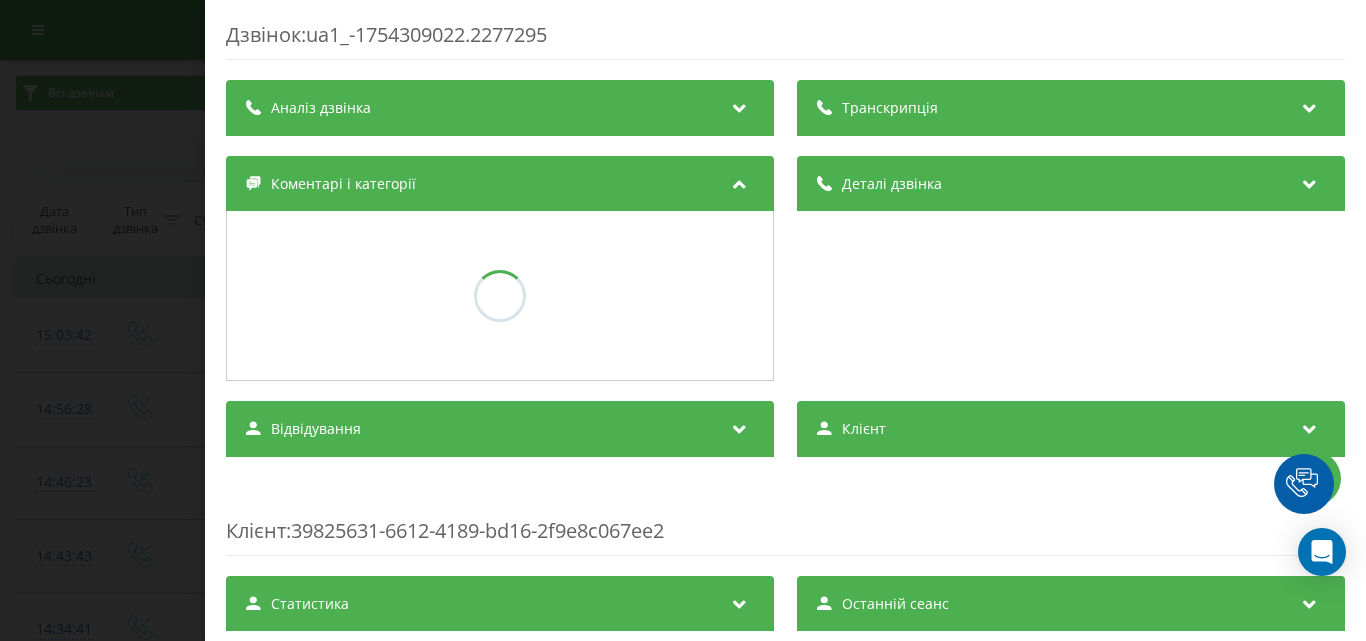 scroll, scrollTop: 0, scrollLeft: 0, axis: both 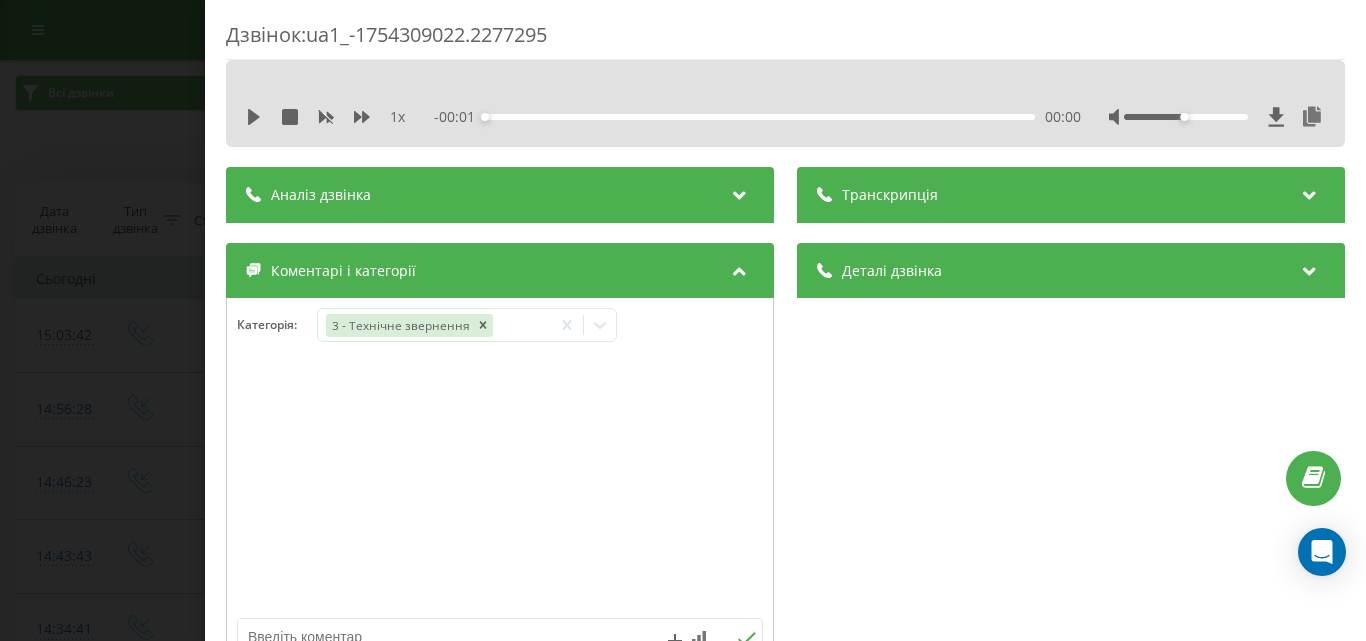 click at bounding box center (447, 637) 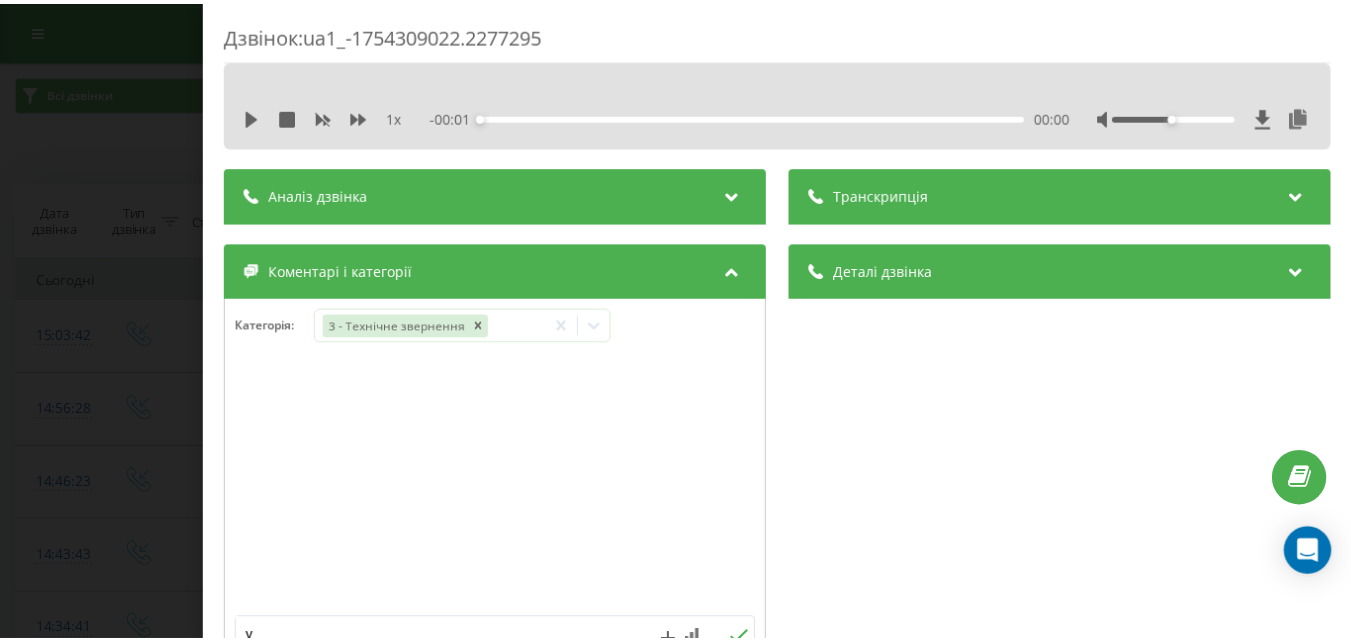 scroll, scrollTop: 5, scrollLeft: 0, axis: vertical 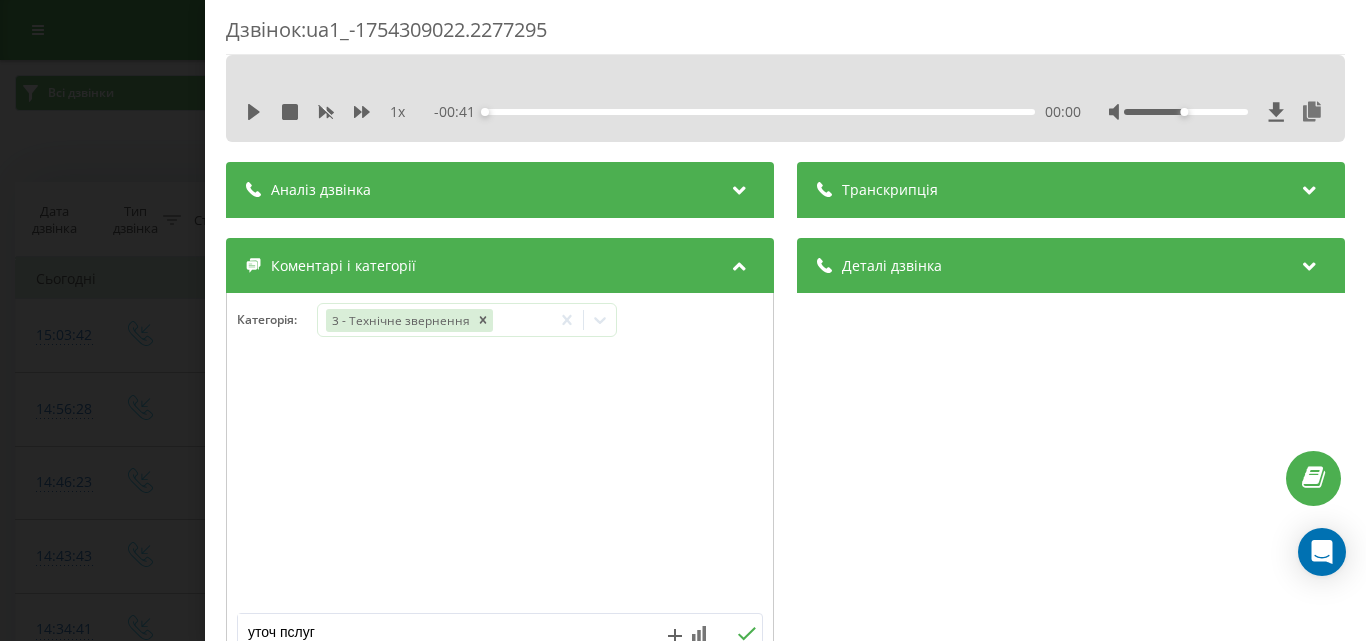 type on "уточ пслугу" 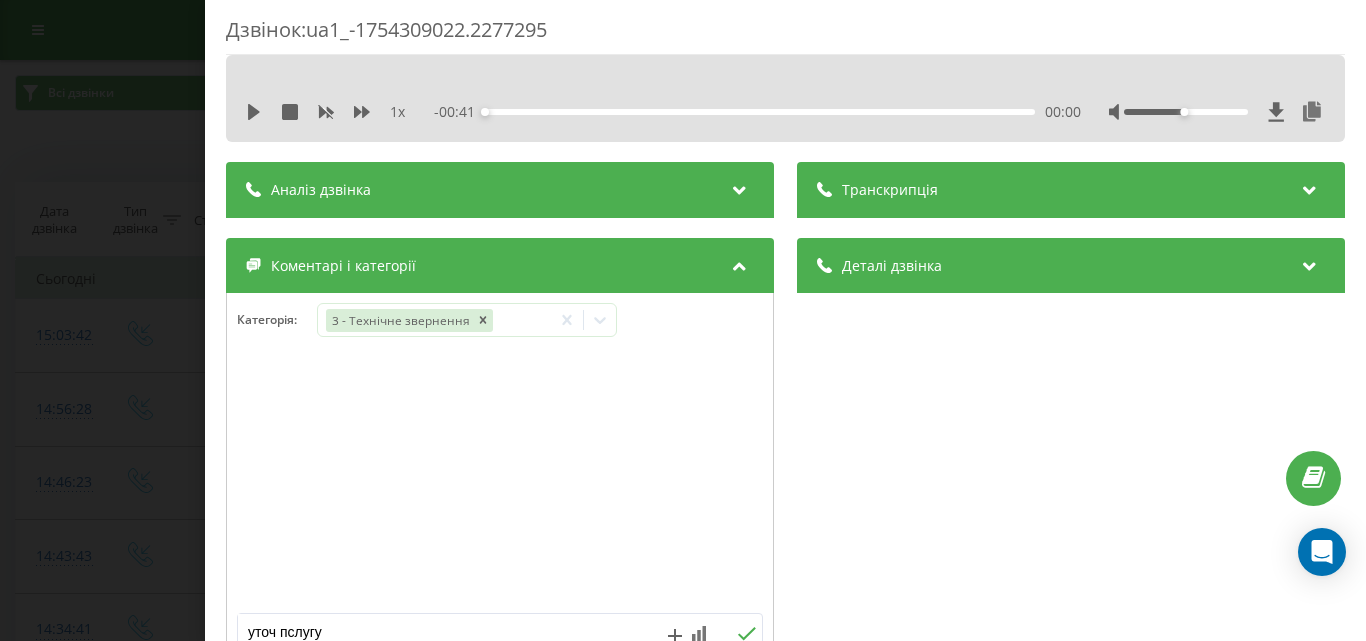 click 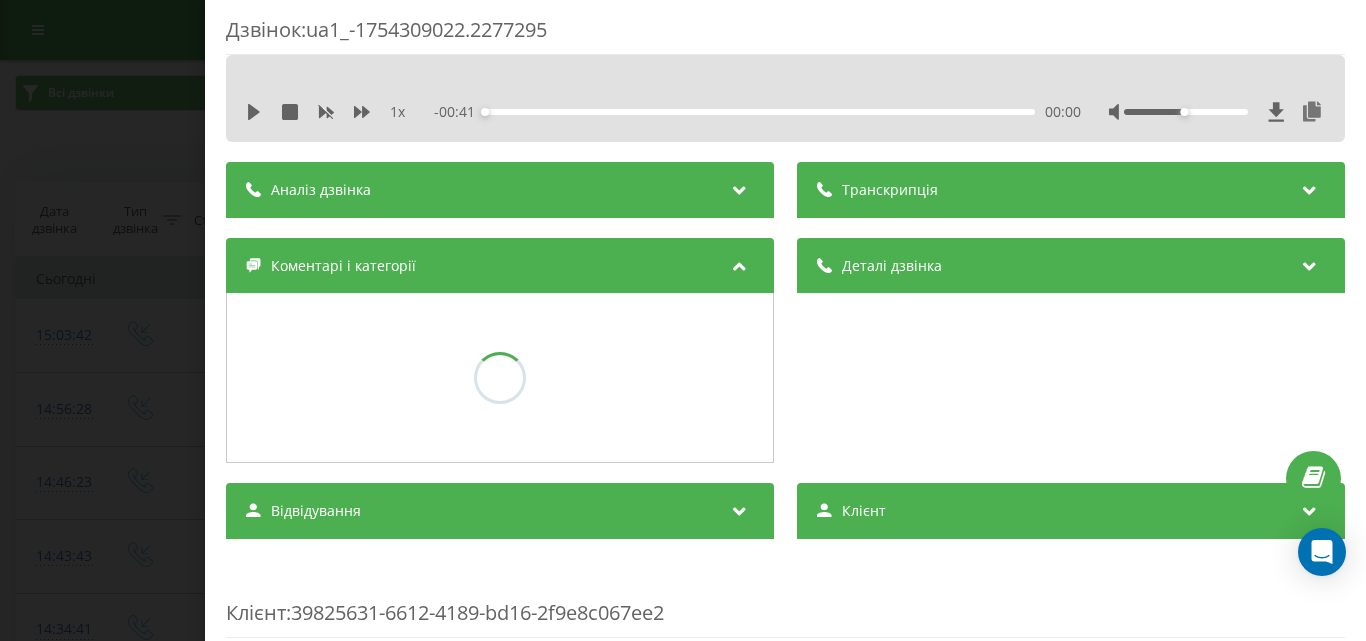 click on "Дзвінок :  ua1_-1754309022.2277295   1 x  - 00:41 00:00   00:00   Транскрипція Для AI-аналізу майбутніх дзвінків  налаштуйте та активуйте профіль на сторінці . Якщо профіль вже є і дзвінок відповідає його умовам, оновіть сторінку через 10 хвилин - AI аналізує поточний дзвінок. Аналіз дзвінка Для AI-аналізу майбутніх дзвінків  налаштуйте та активуйте профіль на сторінці . Якщо профіль вже є і дзвінок відповідає його умовам, оновіть сторінку через 10 хвилин - AI аналізує поточний дзвінок. Деталі дзвінка Загальне Дата дзвінка [YEAR]-[MONTH]-[DAY] [TIME] Тип дзвінка Вхідний Статус дзвінка Цільовий [PHONE] /" at bounding box center [683, 320] 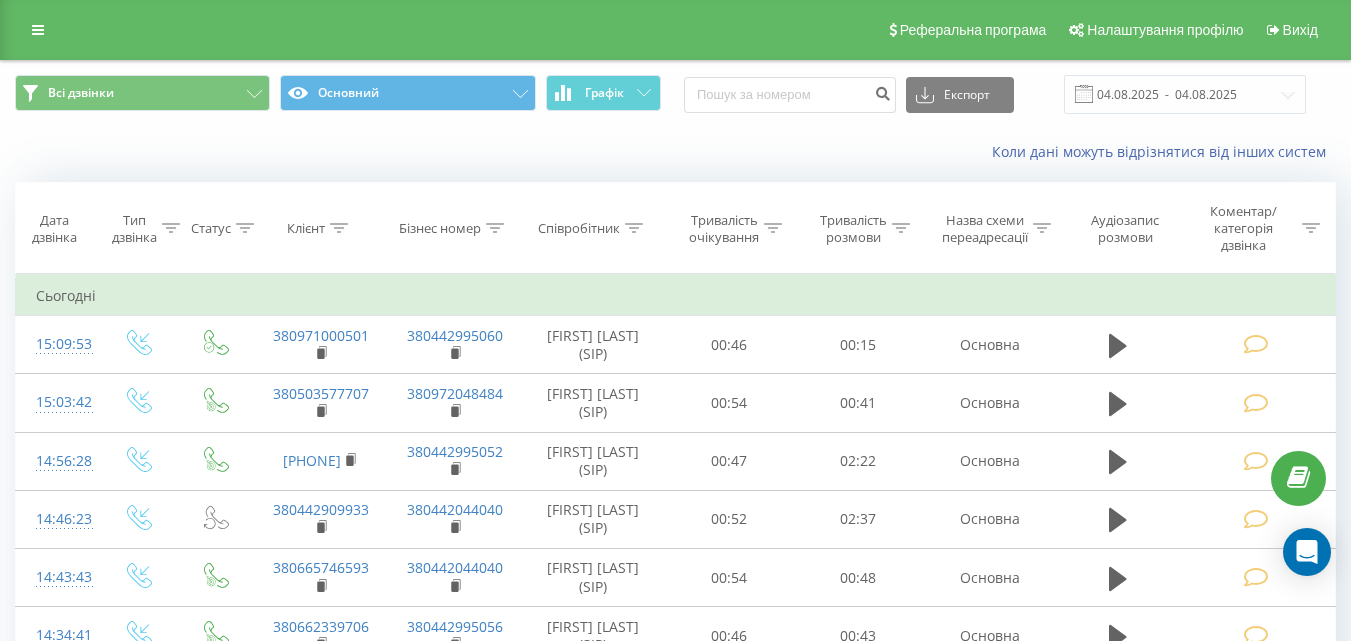 scroll, scrollTop: 0, scrollLeft: 0, axis: both 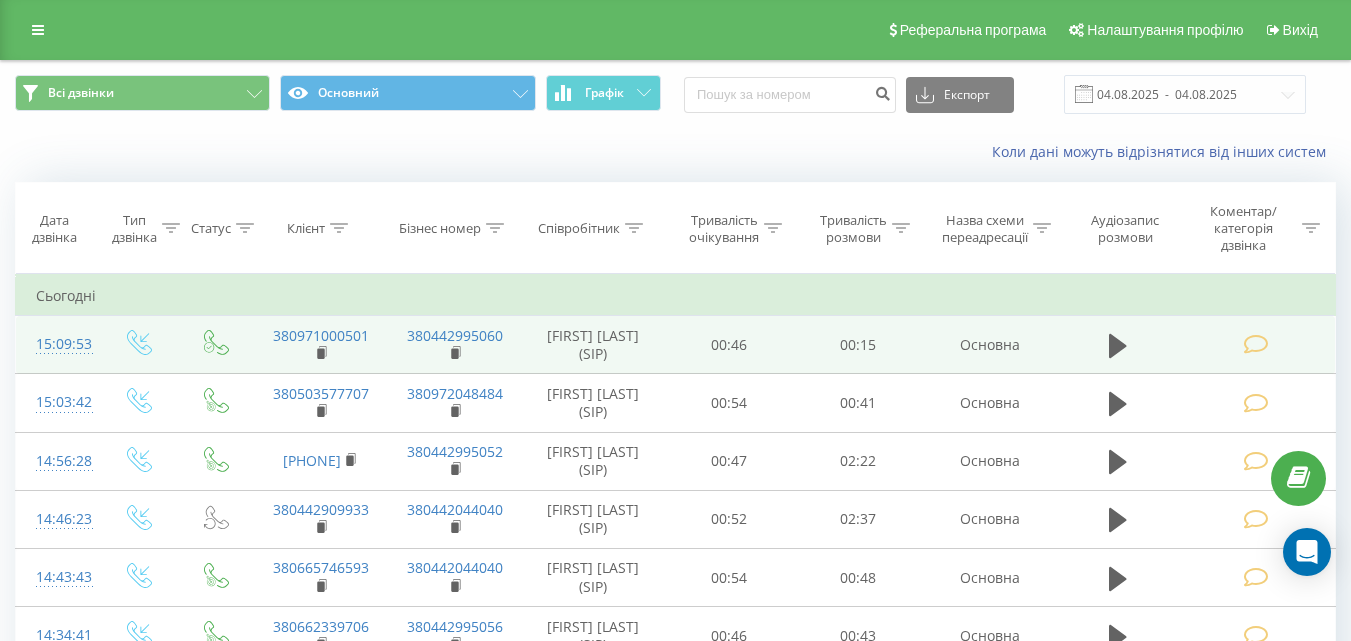 click at bounding box center [1255, 344] 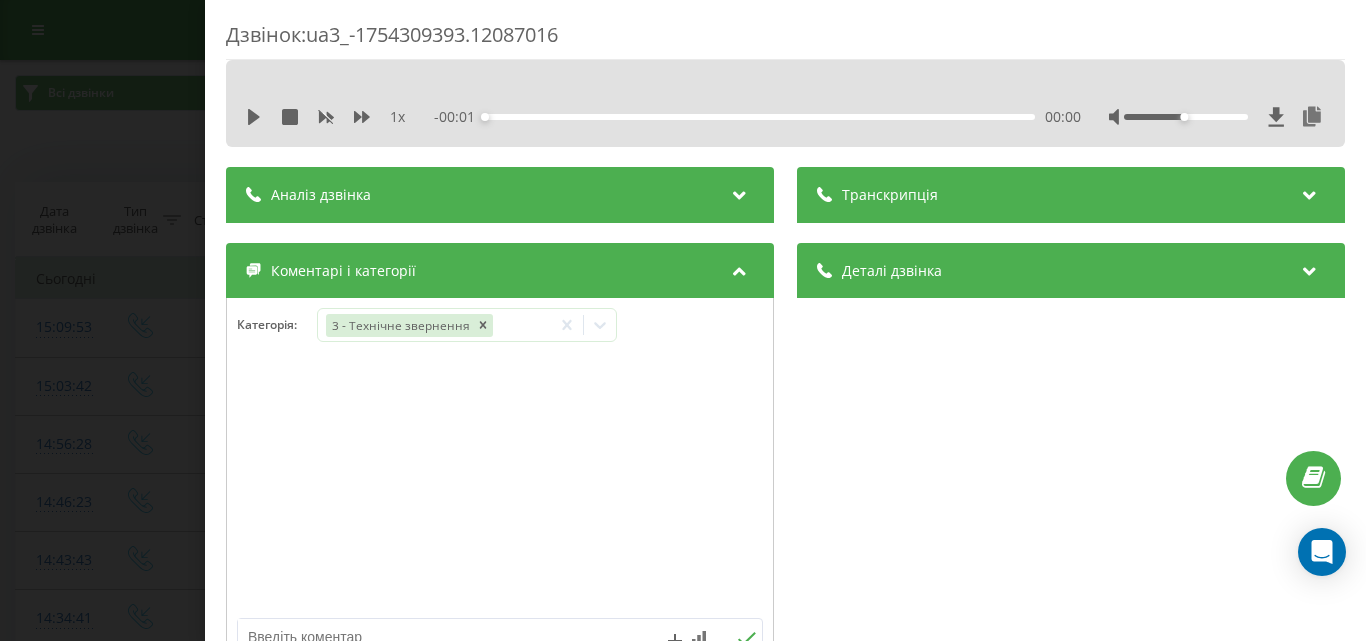 click at bounding box center [447, 637] 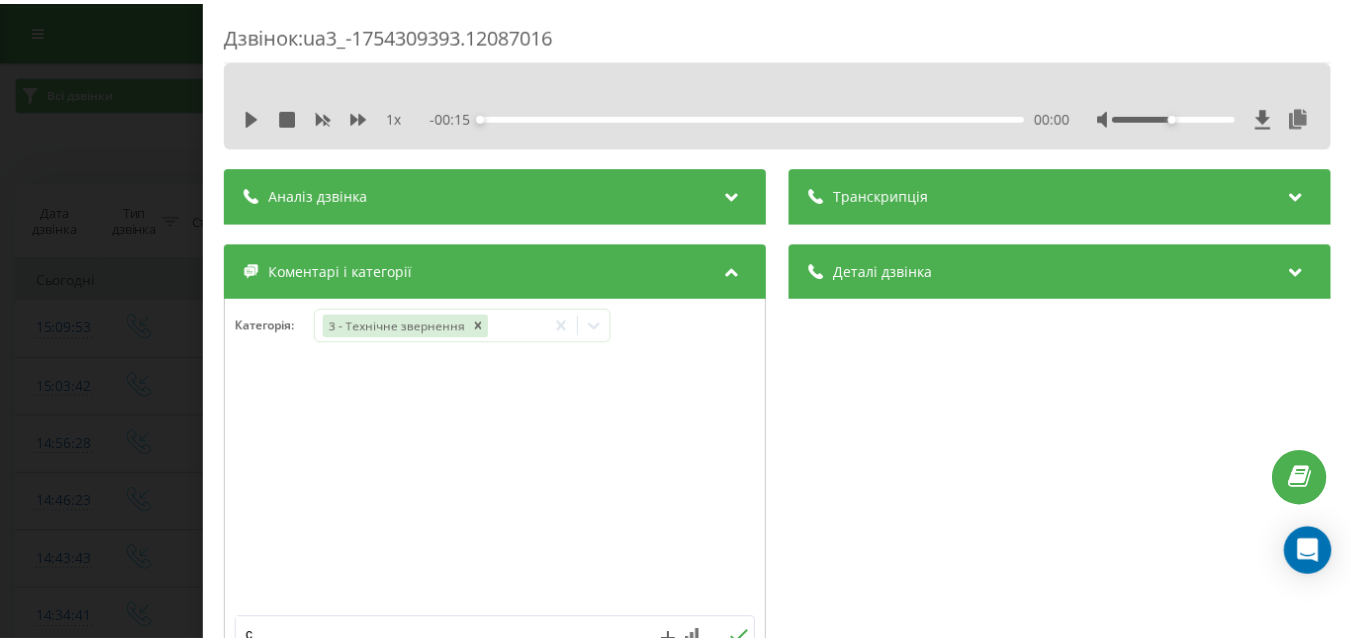 scroll, scrollTop: 5, scrollLeft: 0, axis: vertical 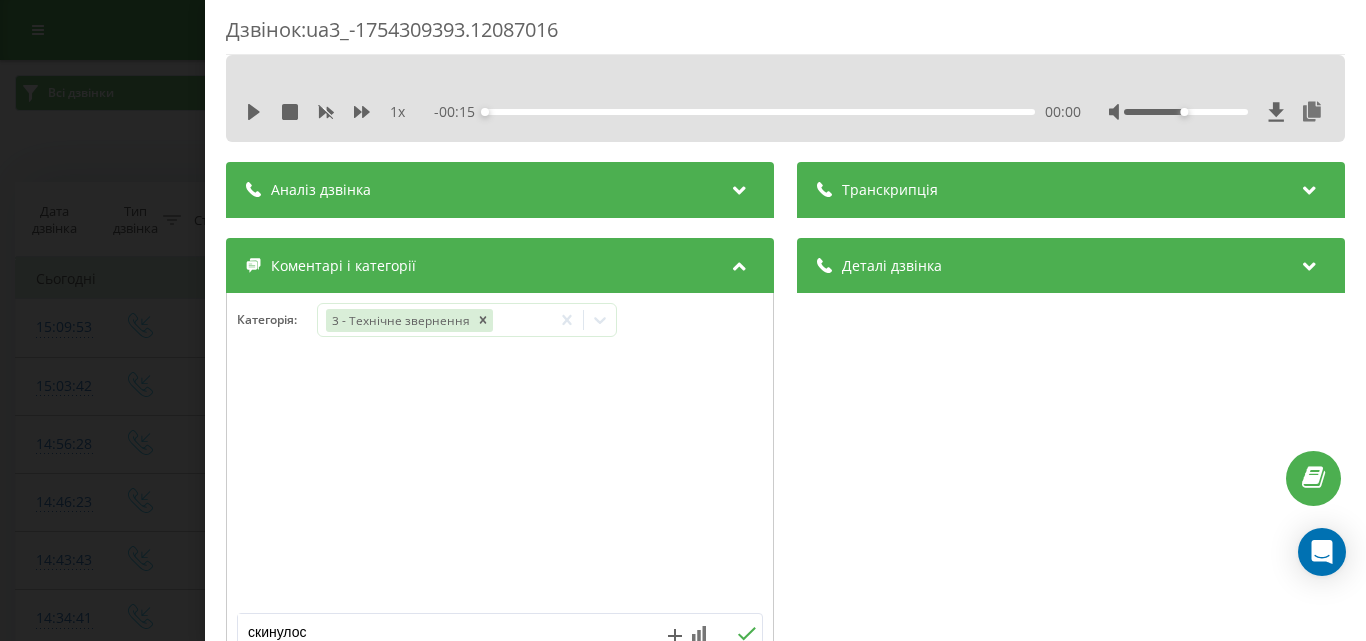 type on "скинулось" 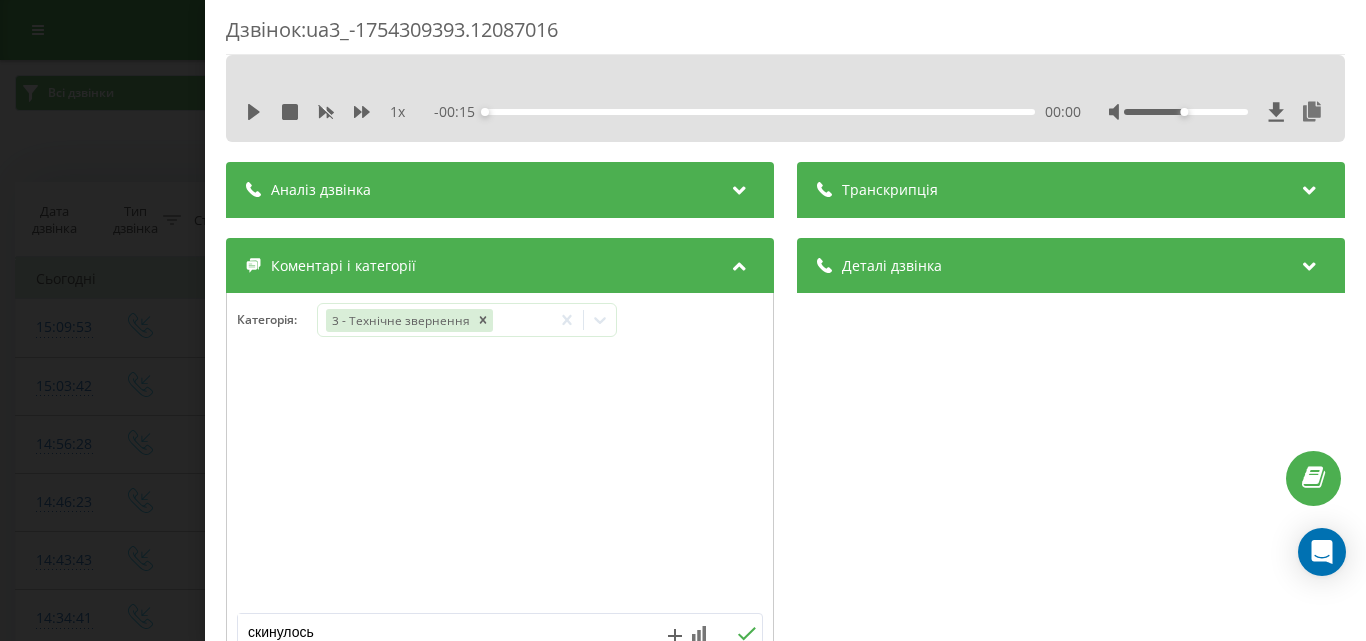 click 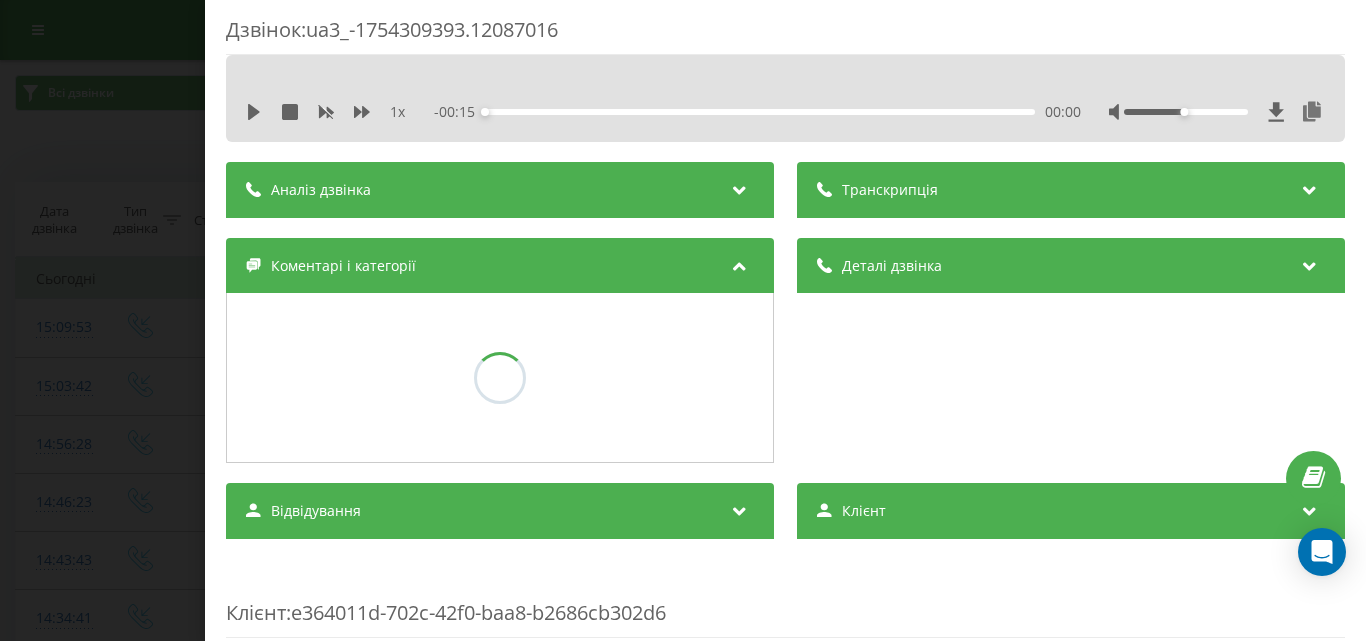click on "Дзвінок :  ua3_-1754309393.12087016   1 x  - 00:15 00:00   00:00   Транскрипція Для AI-аналізу майбутніх дзвінків  налаштуйте та активуйте профіль на сторінці . Якщо профіль вже є і дзвінок відповідає його умовам, оновіть сторінку через 10 хвилин - AI аналізує поточний дзвінок. Аналіз дзвінка Для AI-аналізу майбутніх дзвінків  налаштуйте та активуйте профіль на сторінці . Якщо профіль вже є і дзвінок відповідає його умовам, оновіть сторінку через 10 хвилин - AI аналізує поточний дзвінок. Деталі дзвінка Загальне Дата дзвінка 2025-08-04 15:09:53 Тип дзвінка Вхідний Статус дзвінка Успішний 380971000501 0" at bounding box center (683, 320) 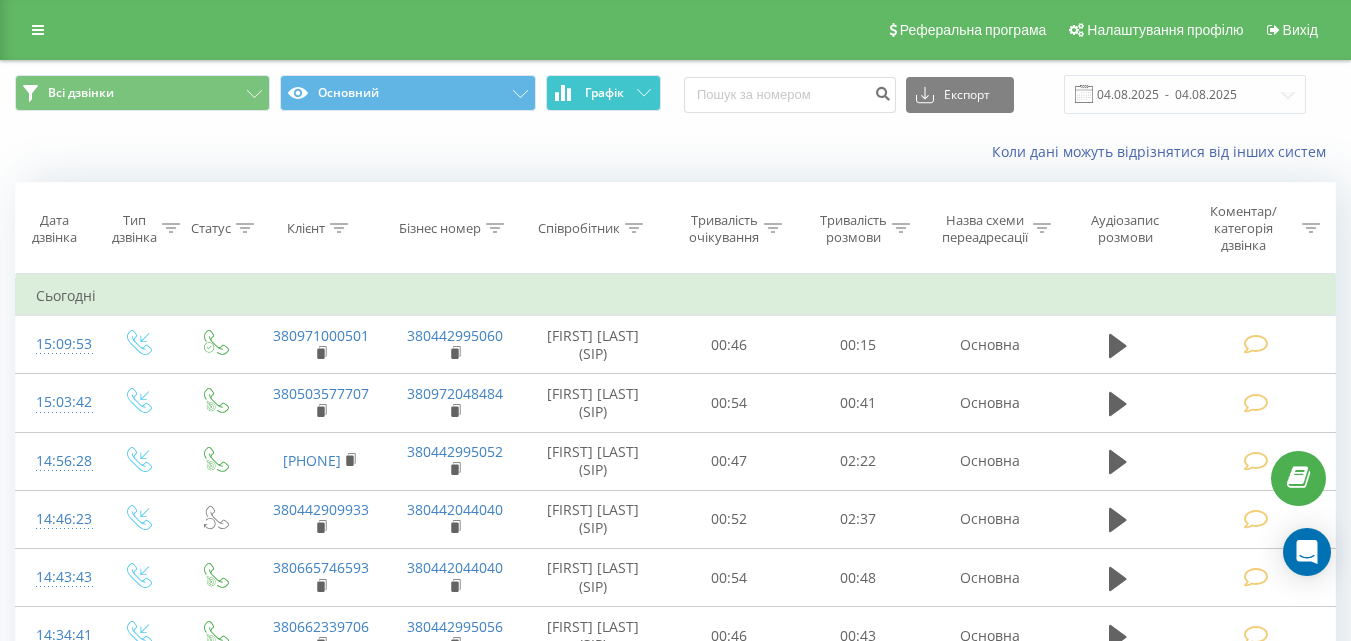click on "Графік" at bounding box center [604, 93] 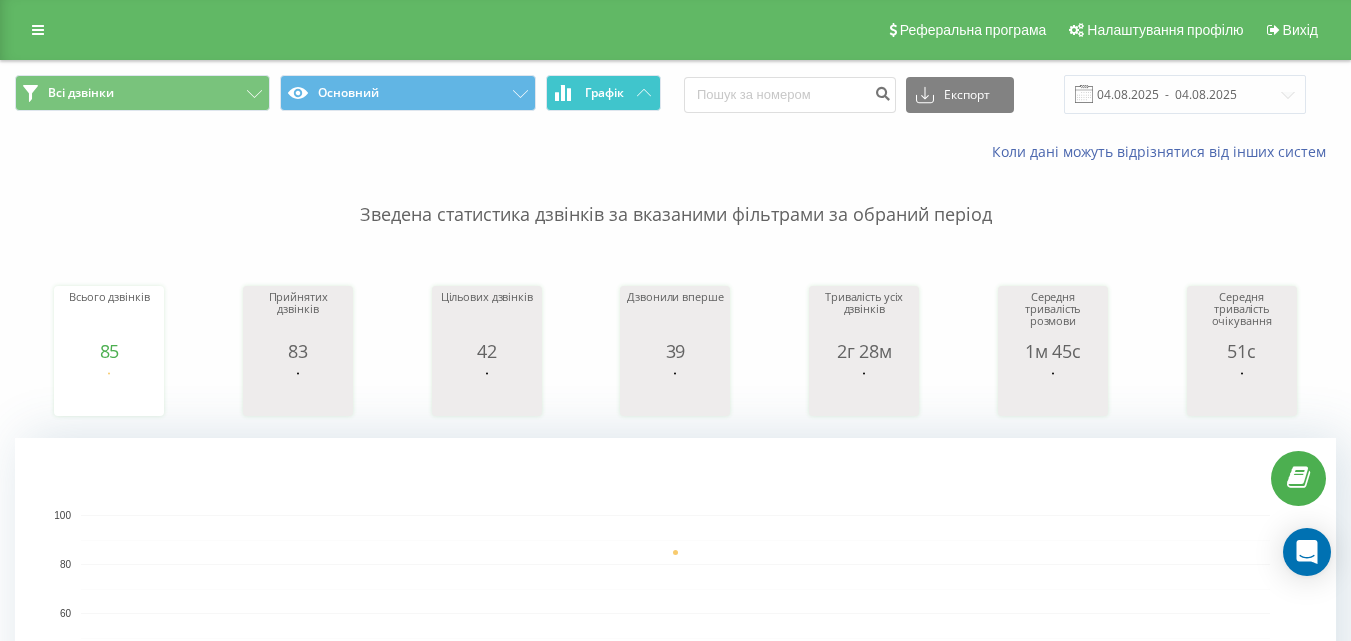 click on "Графік" at bounding box center (604, 93) 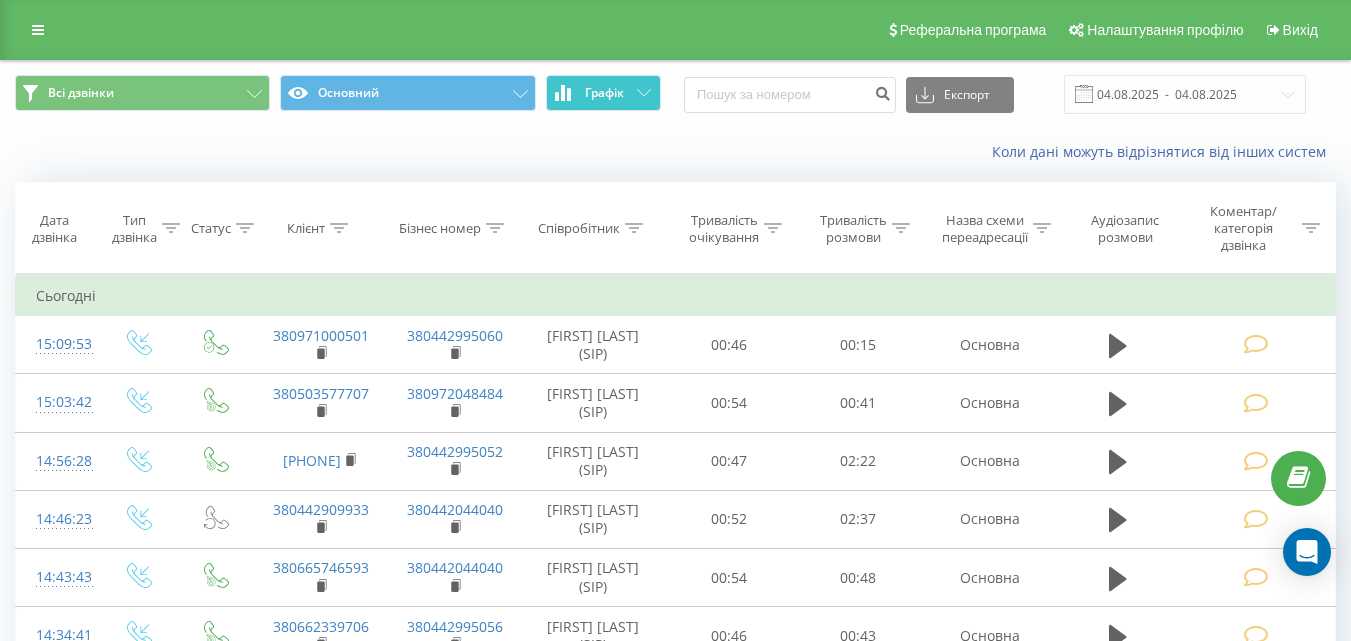 click on "Графік" at bounding box center (604, 93) 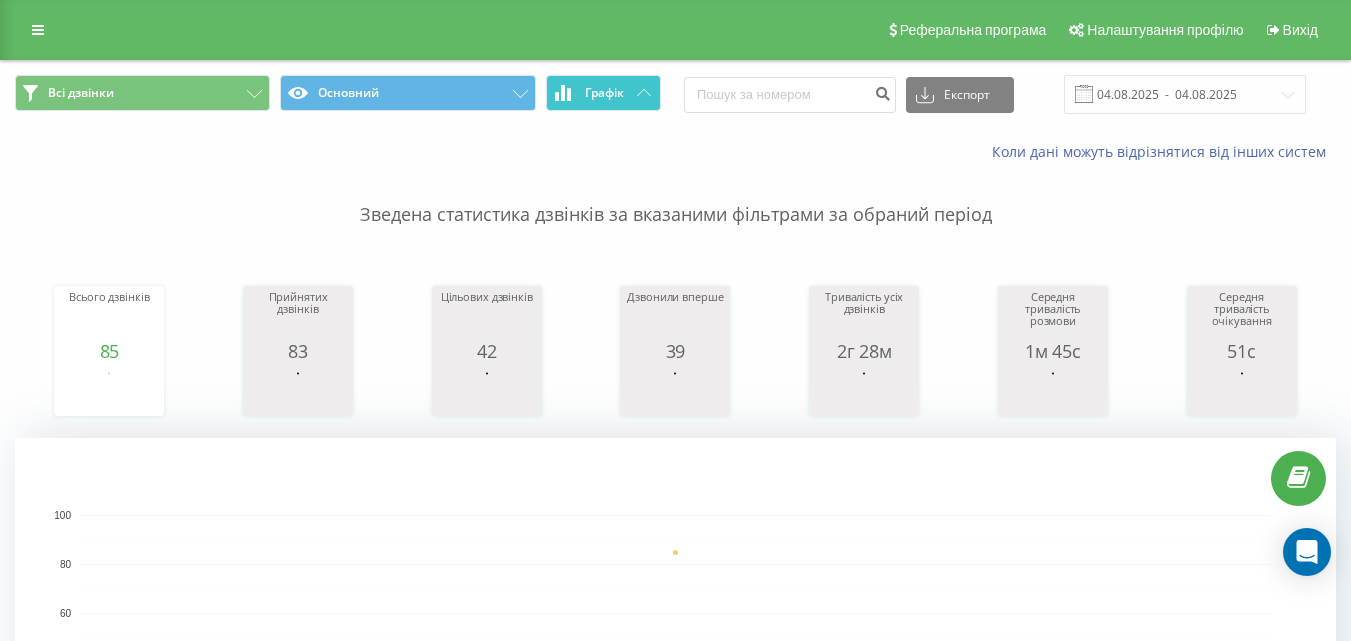 drag, startPoint x: 616, startPoint y: 92, endPoint x: 621, endPoint y: 102, distance: 11.18034 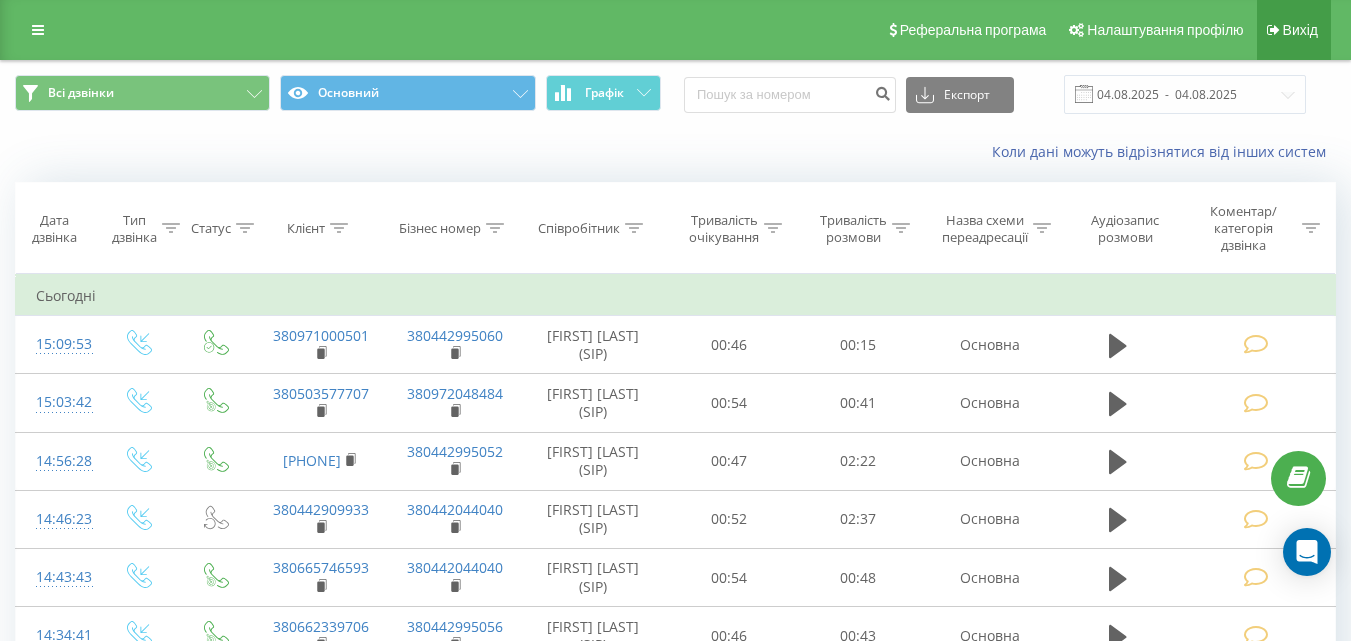 click on "Вихід" at bounding box center [1300, 30] 